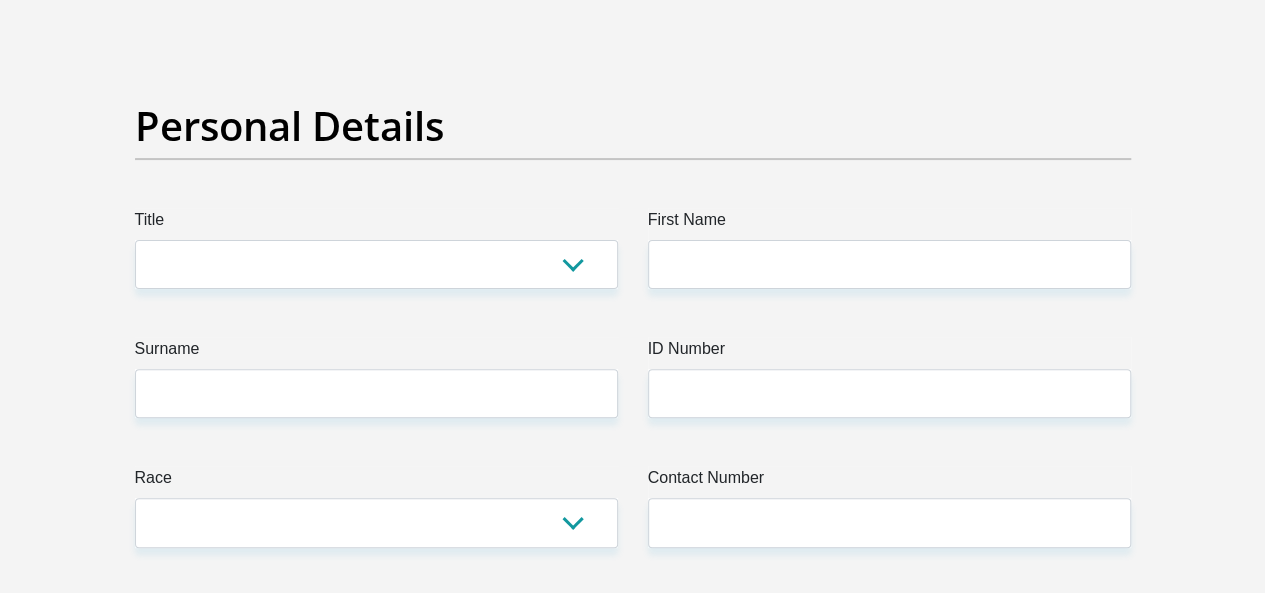 scroll, scrollTop: 200, scrollLeft: 0, axis: vertical 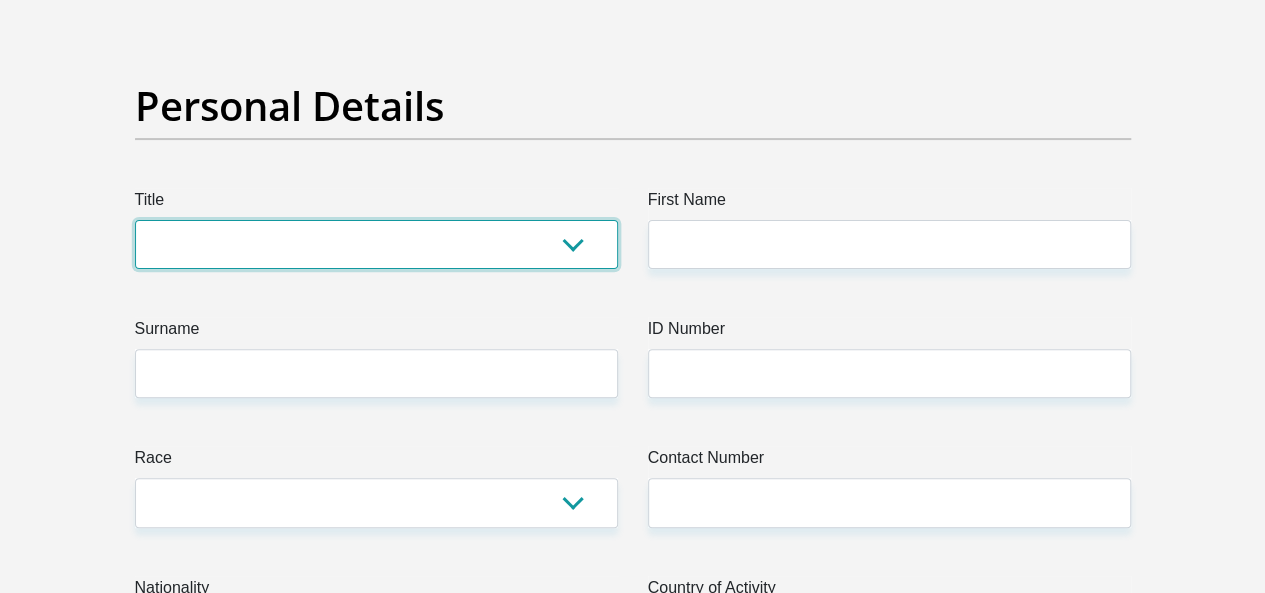 click on "Mr
Ms
Mrs
Dr
Other" at bounding box center (376, 244) 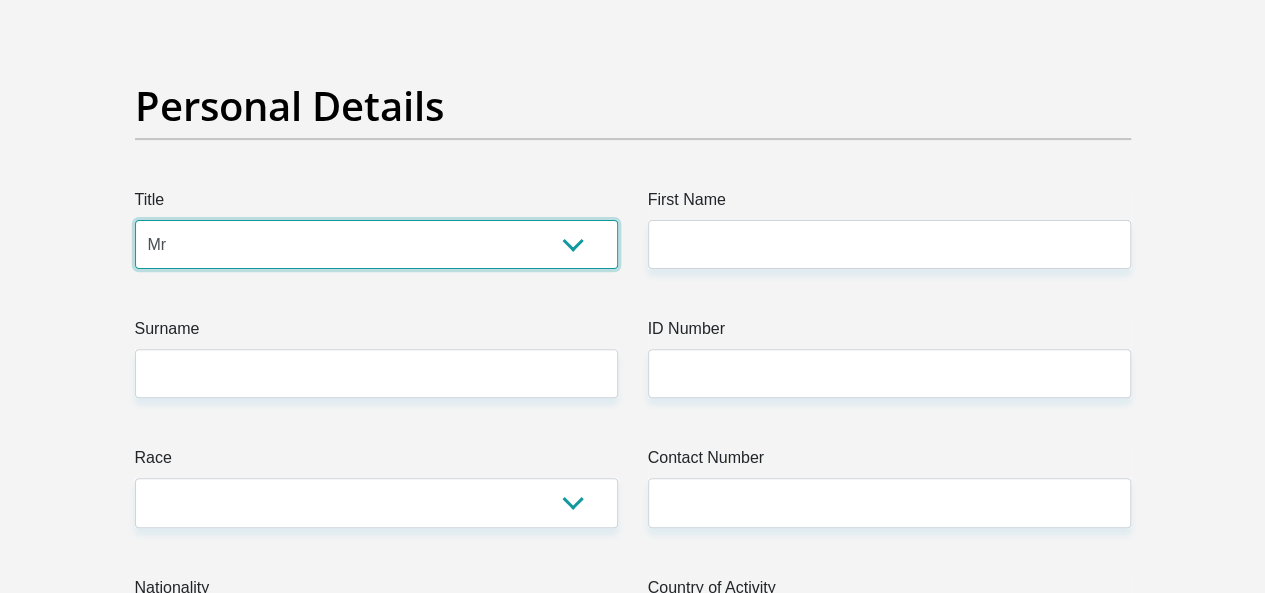 click on "Mr
Ms
Mrs
Dr
Other" at bounding box center [376, 244] 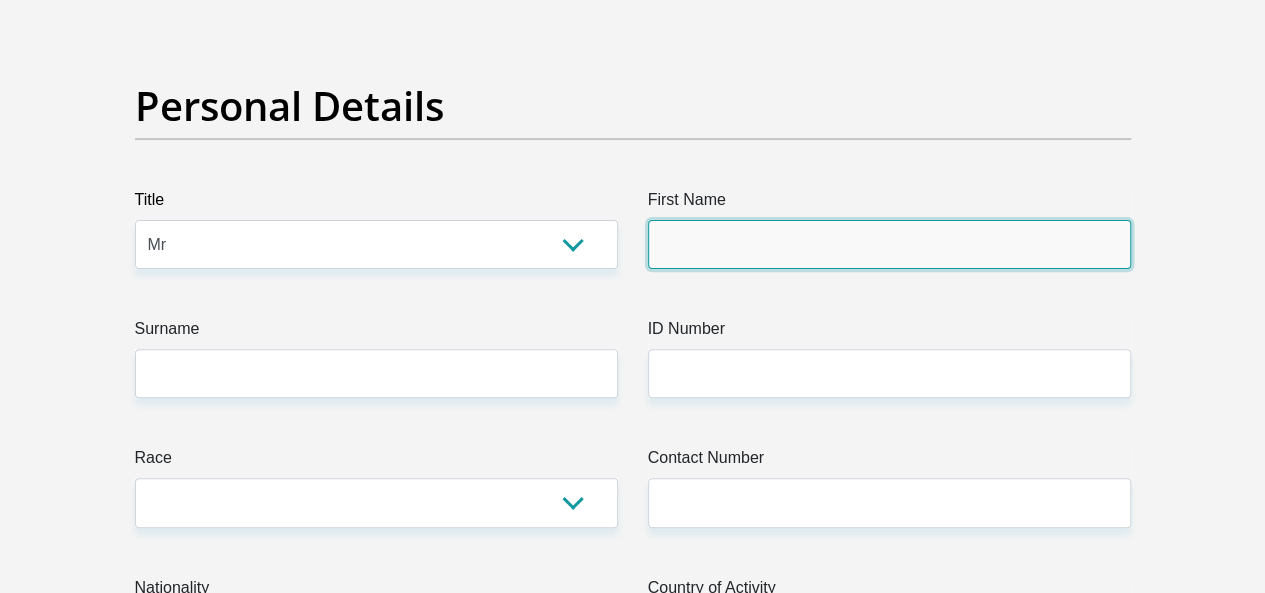 click on "First Name" at bounding box center (889, 244) 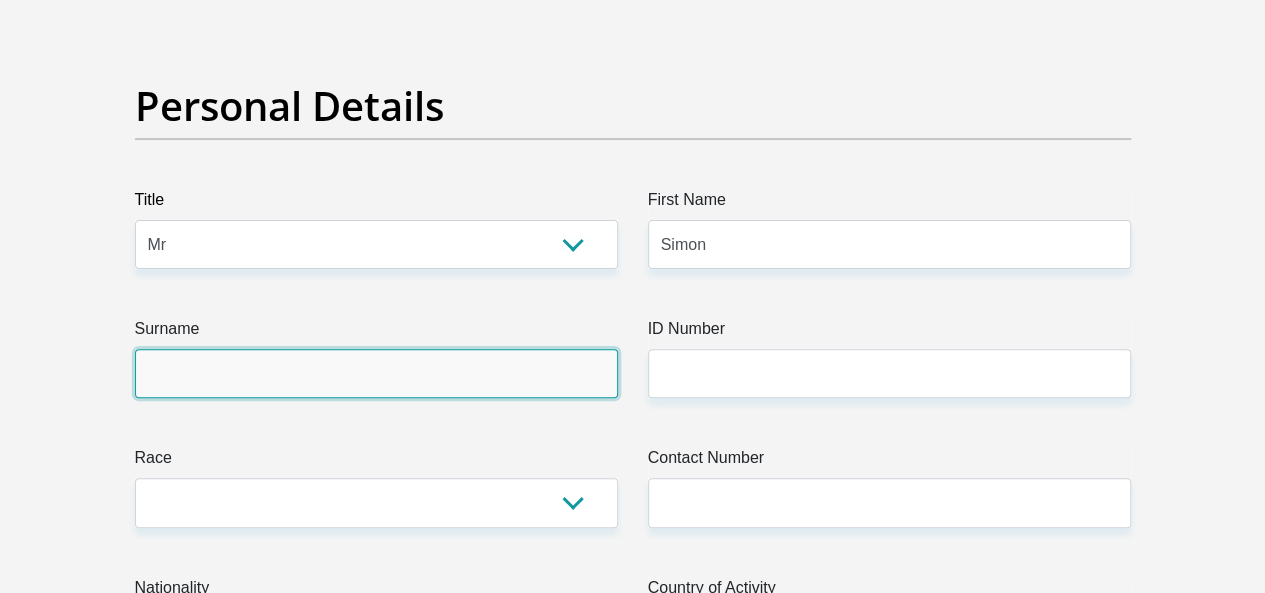 type on "Hasjenda" 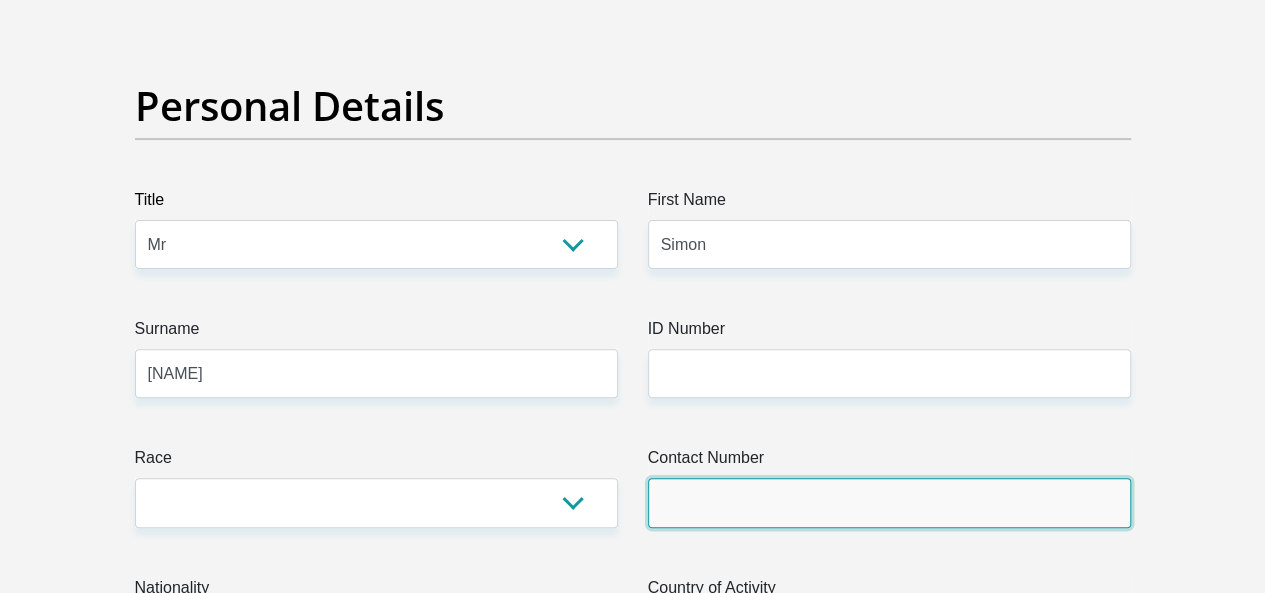 type on "0645784757" 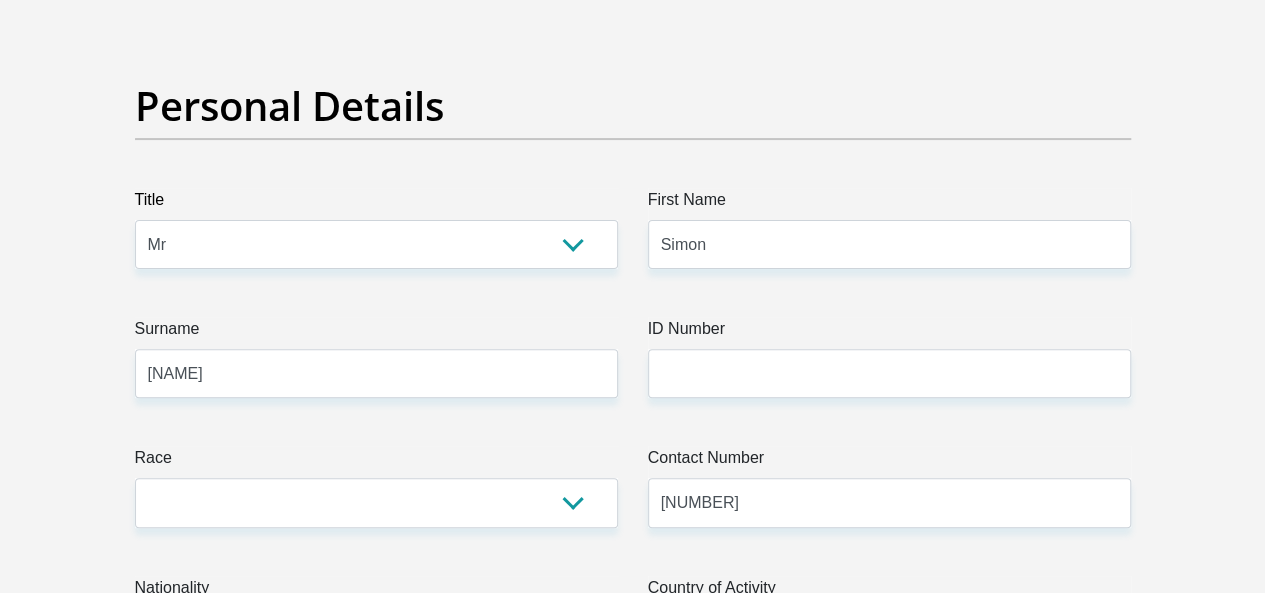 select on "ZAF" 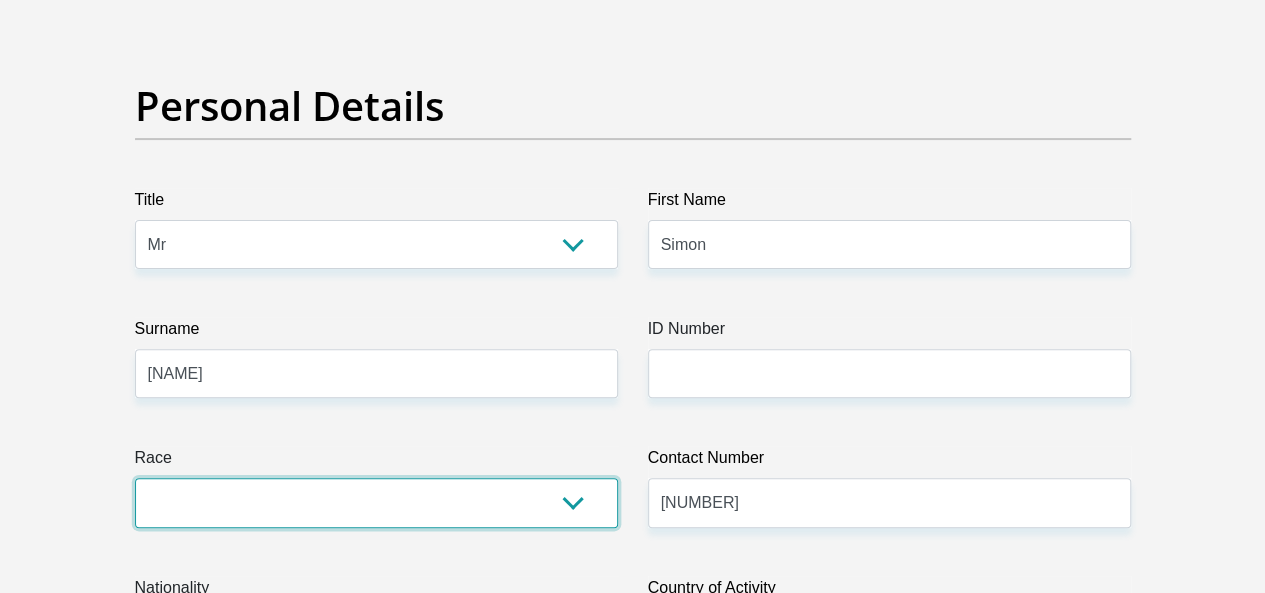 click on "Black
Coloured
Indian
White
Other" at bounding box center [376, 502] 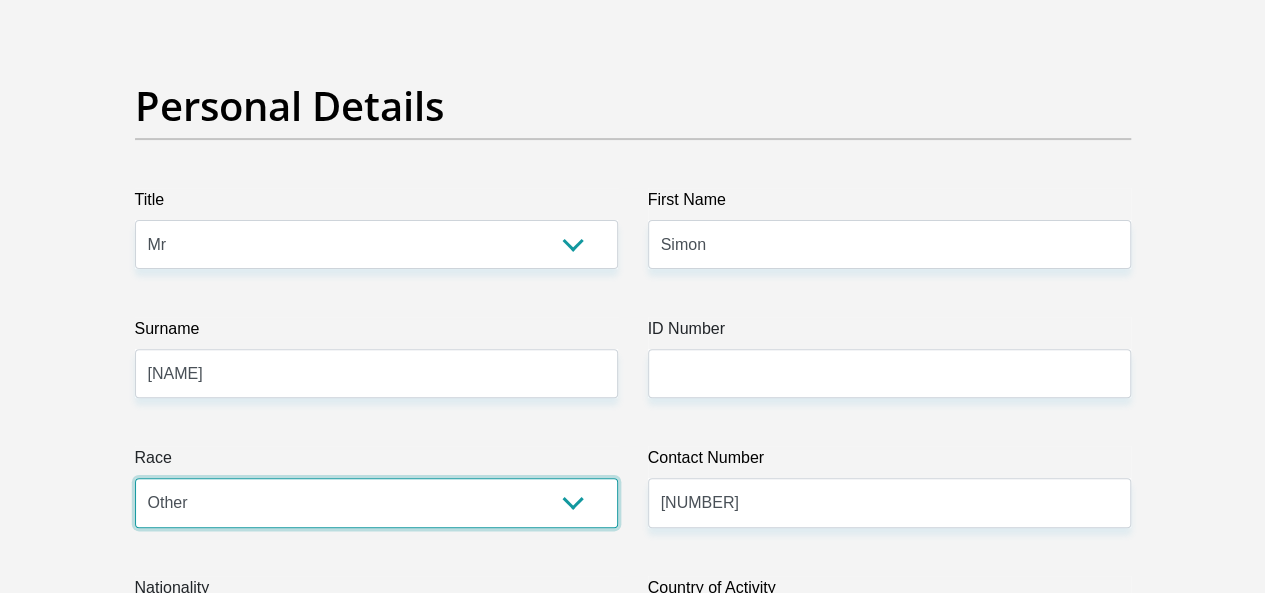 click on "Black
Coloured
Indian
White
Other" at bounding box center [376, 502] 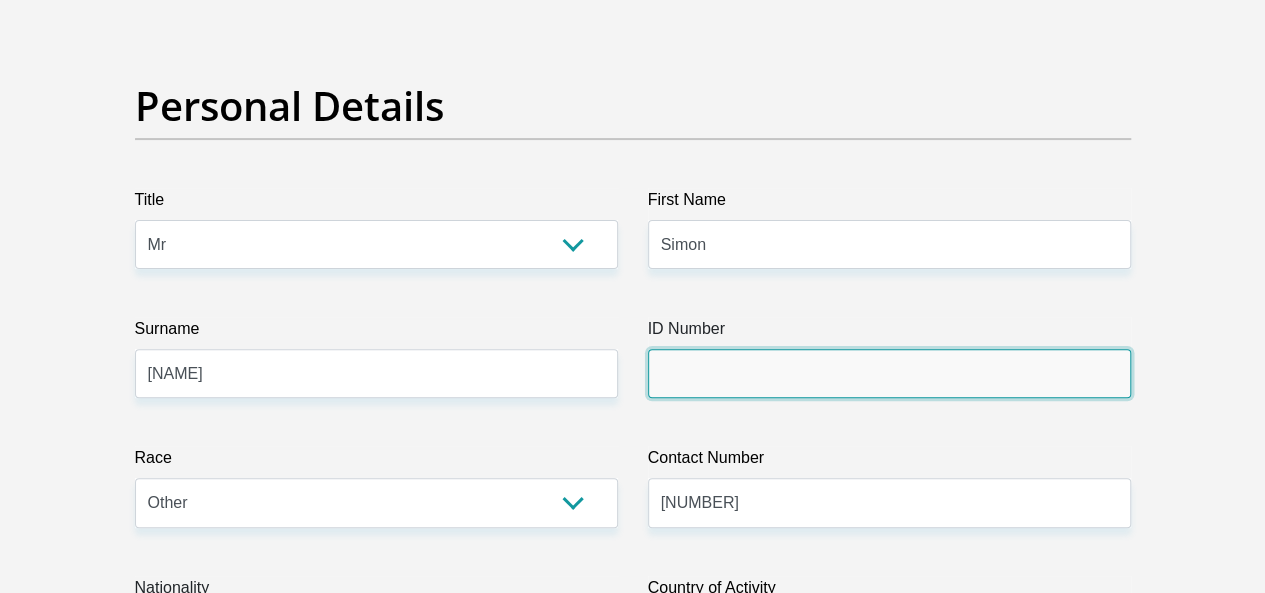 click on "ID Number" at bounding box center (889, 373) 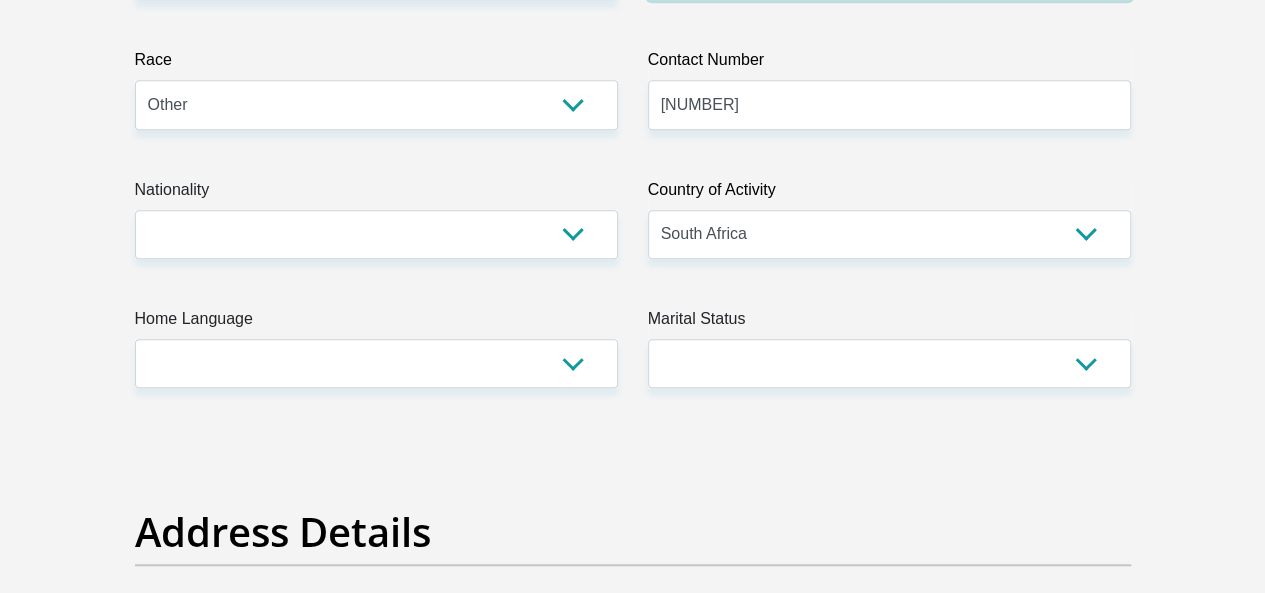 scroll, scrollTop: 600, scrollLeft: 0, axis: vertical 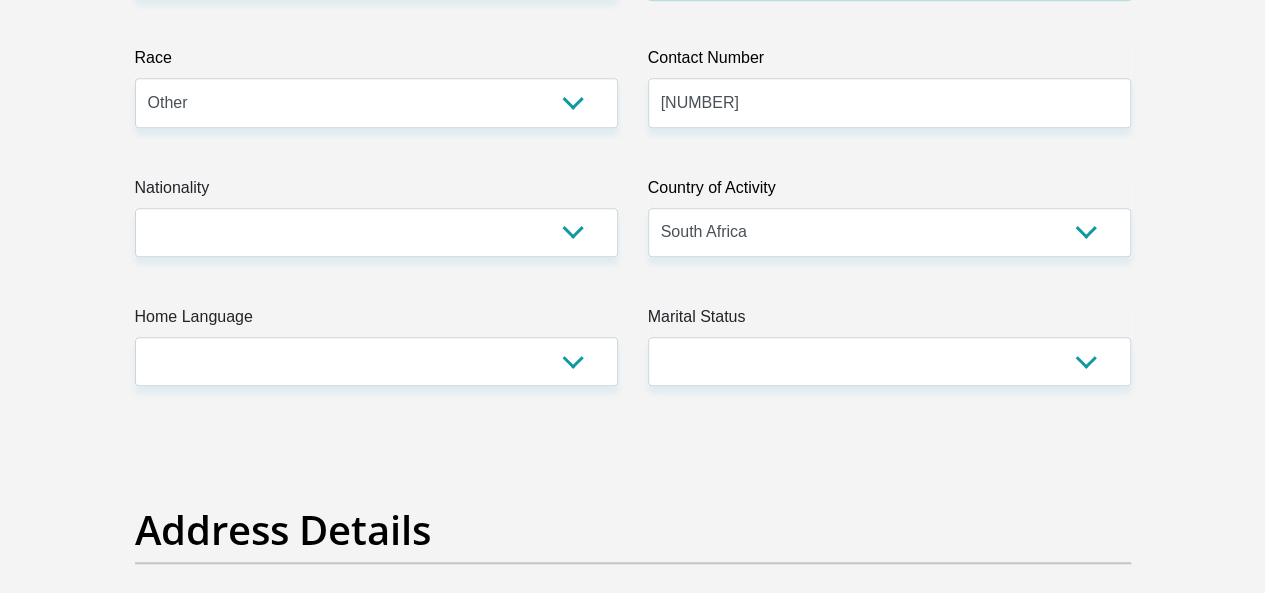 type on "8704205279085" 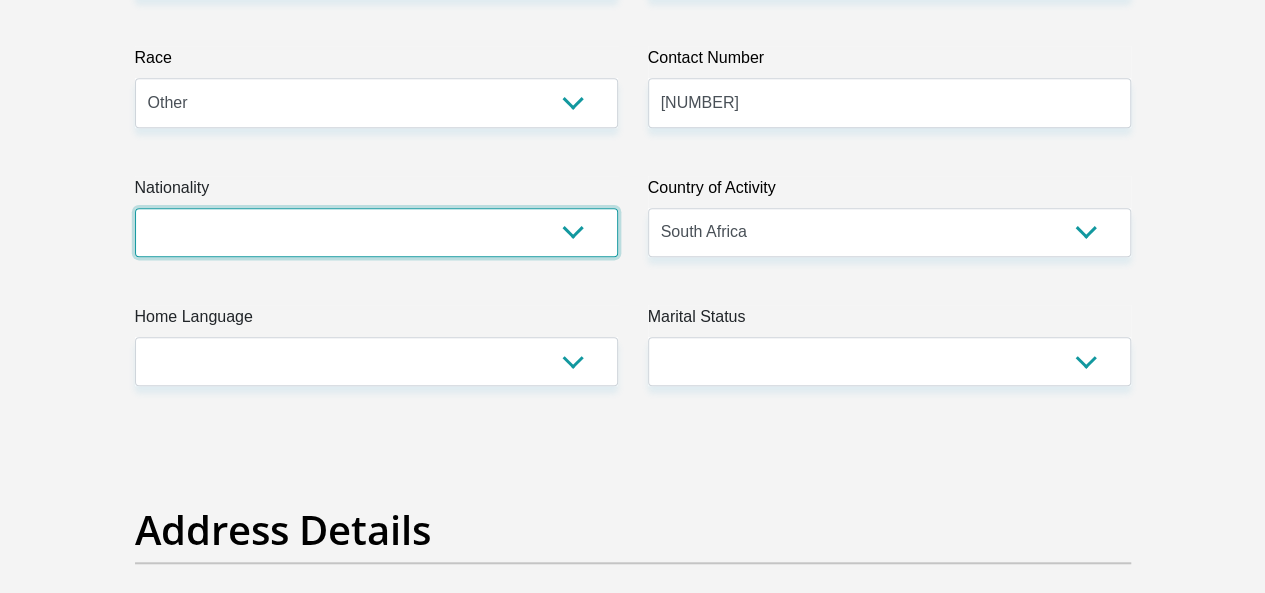 click on "South Africa
Afghanistan
Aland Islands
Albania
Algeria
America Samoa
American Virgin Islands
Andorra
Angola
Anguilla
Antarctica
Antigua and Barbuda
Argentina
Armenia
Aruba
Ascension Island
Australia
Austria
Azerbaijan
Bahamas
Bahrain
Bangladesh
Barbados
Chad" at bounding box center [376, 232] 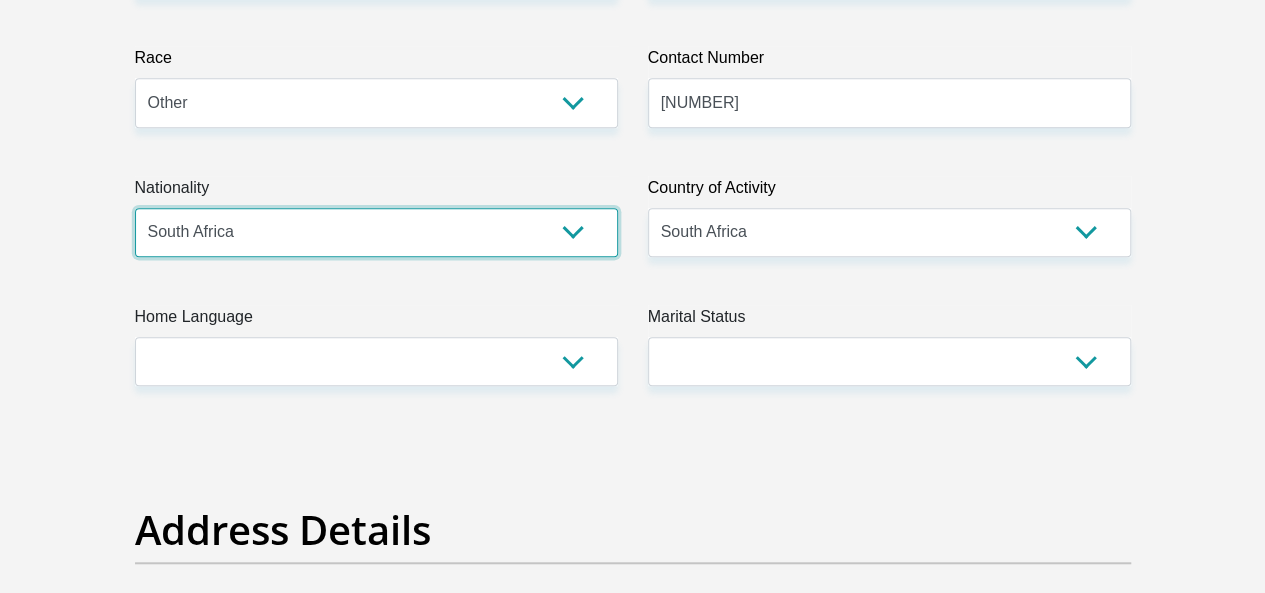 click on "South Africa
Afghanistan
Aland Islands
Albania
Algeria
America Samoa
American Virgin Islands
Andorra
Angola
Anguilla
Antarctica
Antigua and Barbuda
Argentina
Armenia
Aruba
Ascension Island
Australia
Austria
Azerbaijan
Bahamas
Bahrain
Bangladesh
Barbados
Chad" at bounding box center (376, 232) 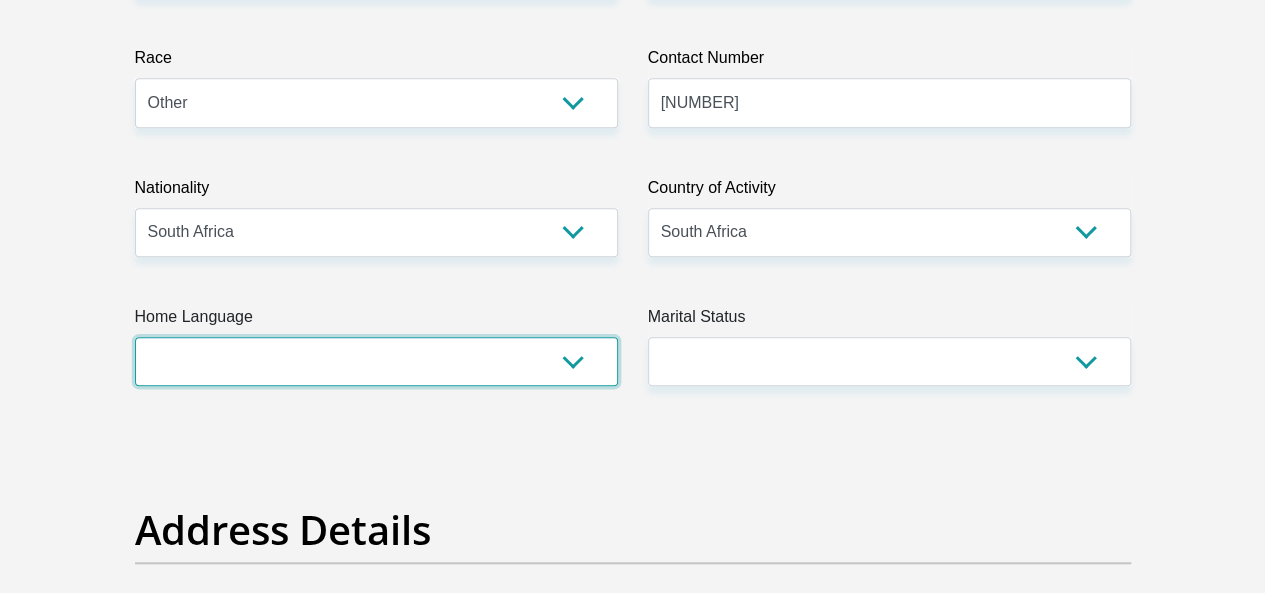 click on "Afrikaans
English
Sepedi
South Ndebele
Southern Sotho
Swati
Tsonga
Tswana
Venda
Xhosa
Zulu
Other" at bounding box center [376, 361] 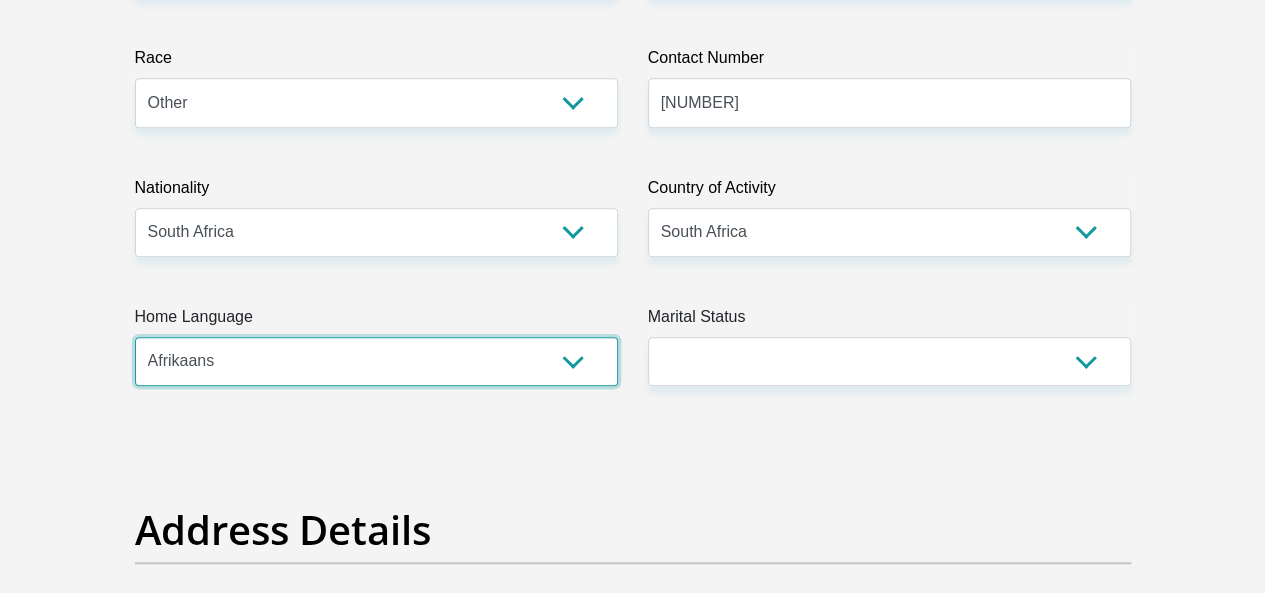 click on "Afrikaans
English
Sepedi
South Ndebele
Southern Sotho
Swati
Tsonga
Tswana
Venda
Xhosa
Zulu
Other" at bounding box center (376, 361) 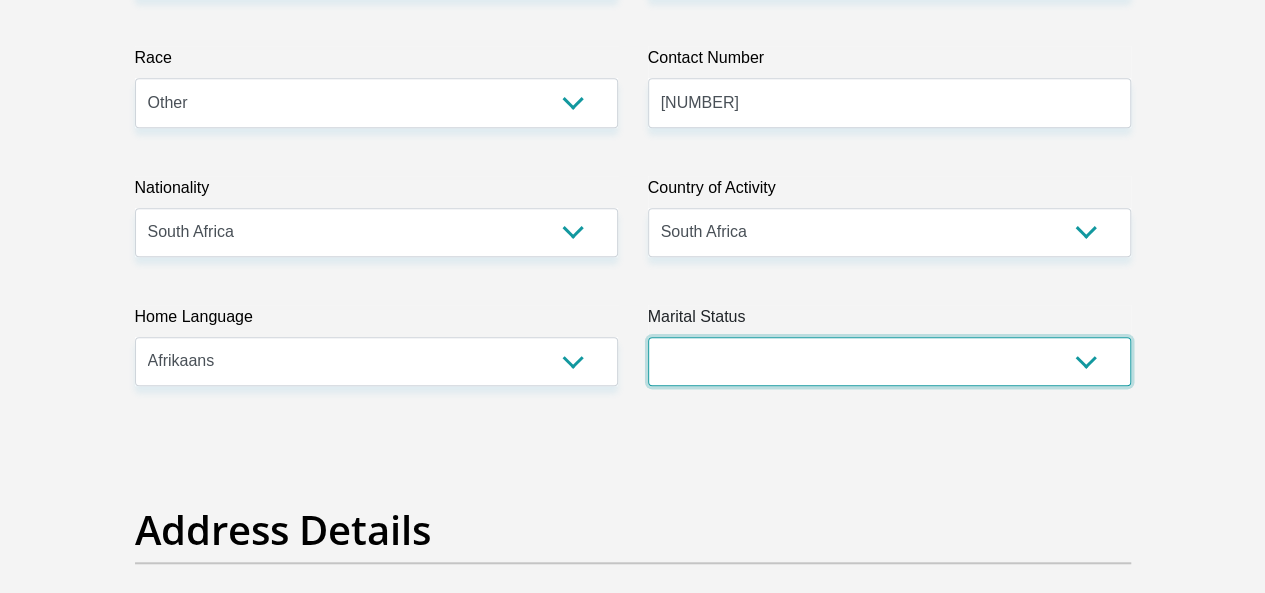 click on "Married ANC
Single
Divorced
Widowed
Married COP or Customary Law" at bounding box center [889, 361] 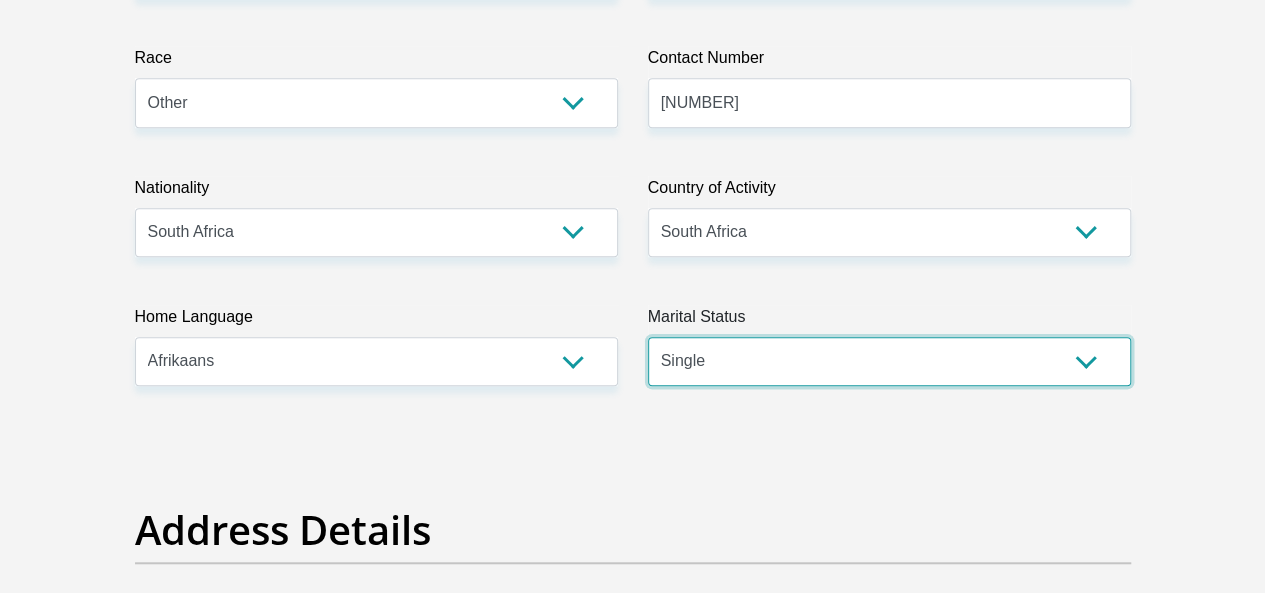 click on "Married ANC
Single
Divorced
Widowed
Married COP or Customary Law" at bounding box center (889, 361) 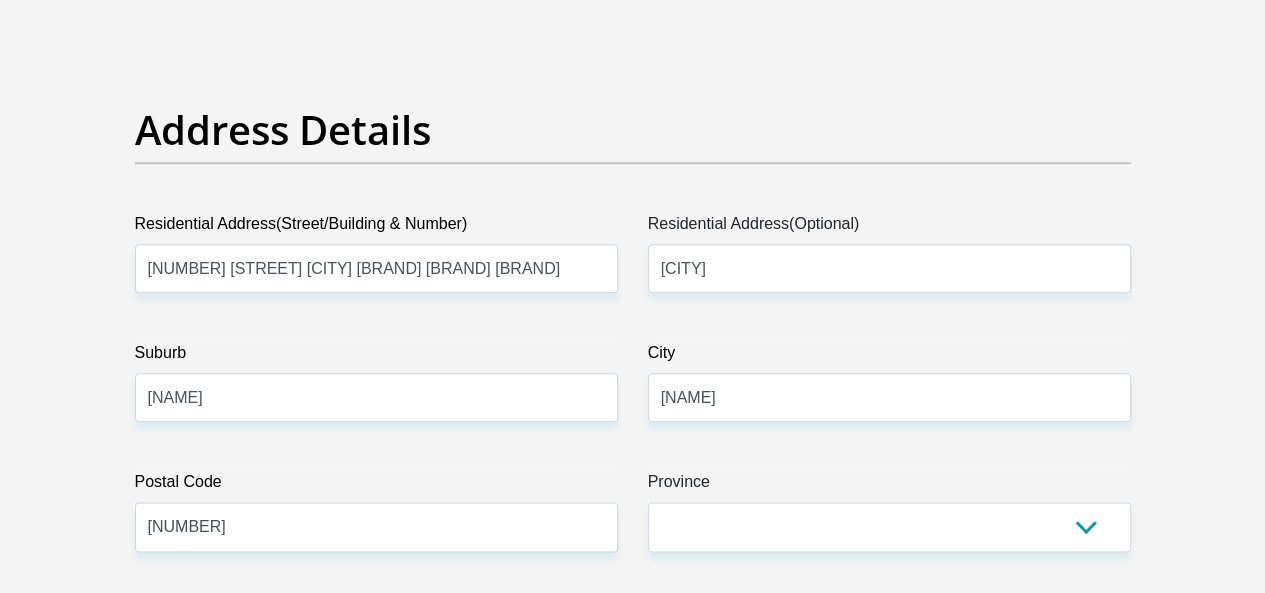 scroll, scrollTop: 1200, scrollLeft: 0, axis: vertical 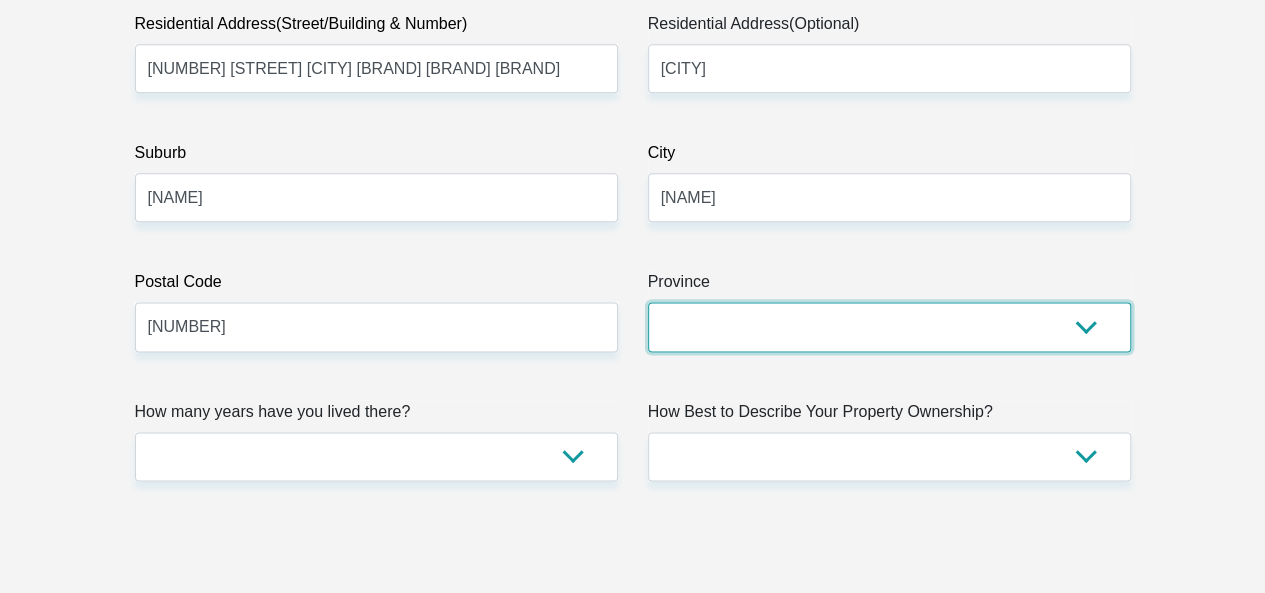 click on "Eastern Cape
Free State
Gauteng
KwaZulu-Natal
Limpopo
Mpumalanga
Northern Cape
North West
Western Cape" at bounding box center [889, 326] 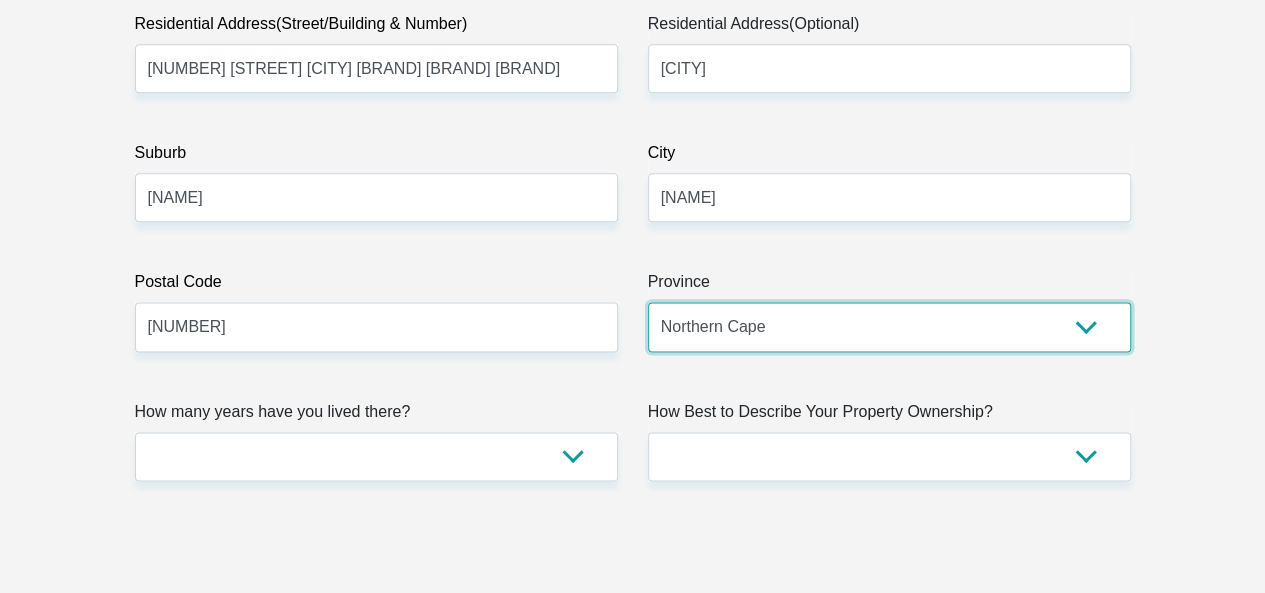 click on "Eastern Cape
Free State
Gauteng
KwaZulu-Natal
Limpopo
Mpumalanga
Northern Cape
North West
Western Cape" at bounding box center [889, 326] 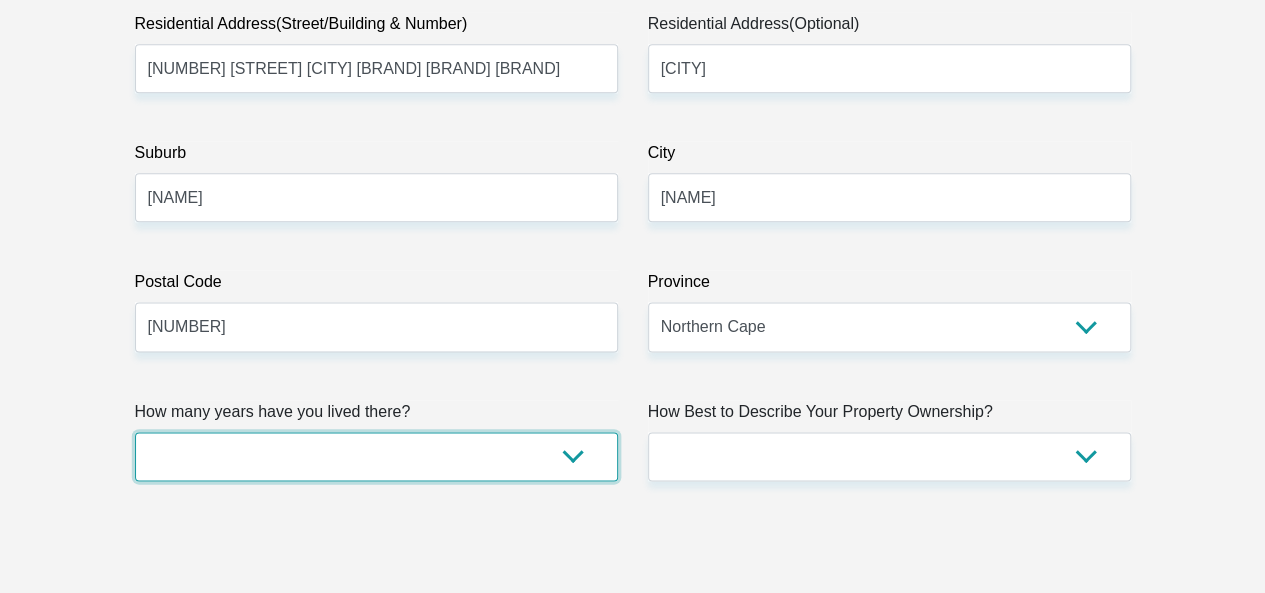 click on "less than 1 year
1-3 years
3-5 years
5+ years" at bounding box center [376, 456] 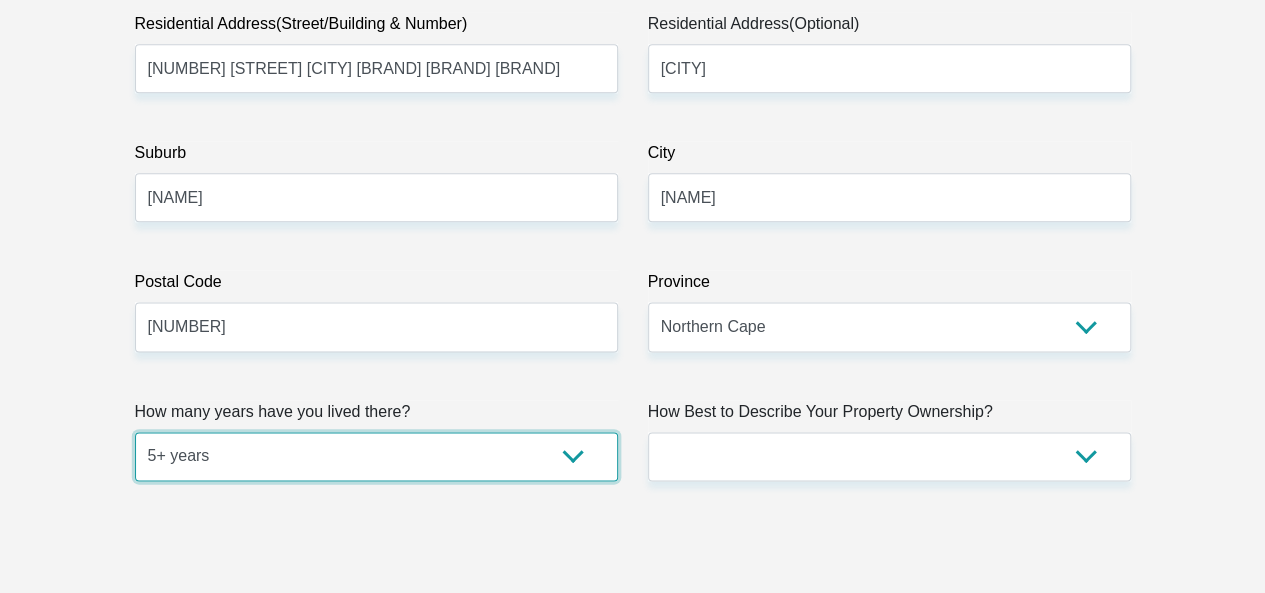 click on "less than 1 year
1-3 years
3-5 years
5+ years" at bounding box center (376, 456) 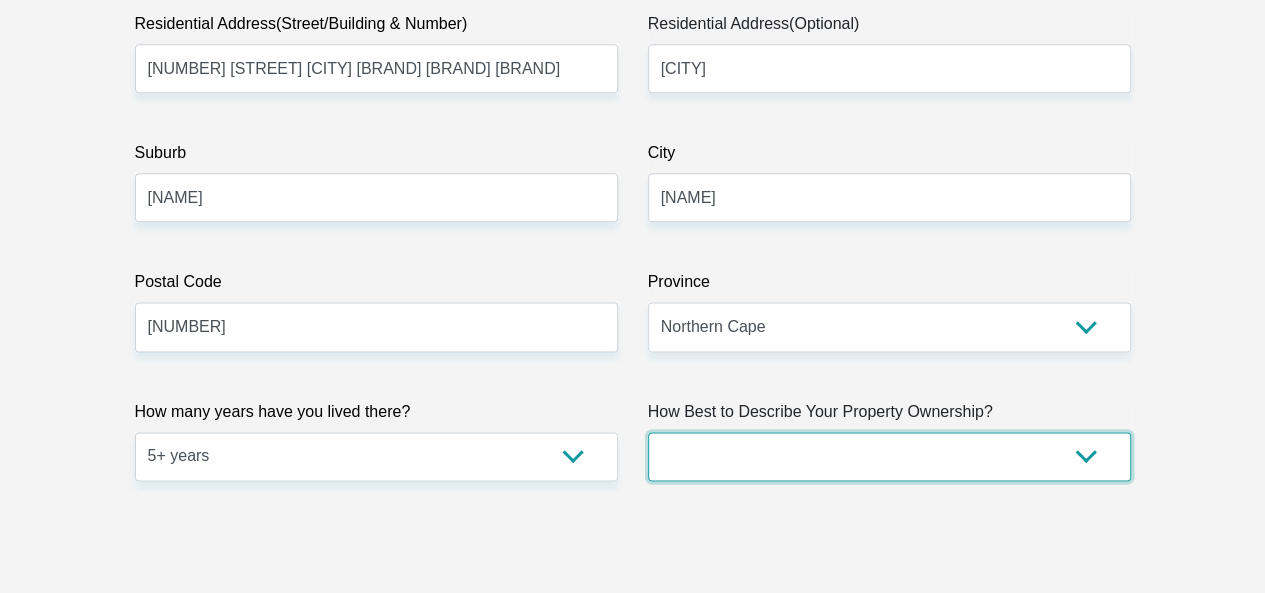 click on "Owned
Rented
Family Owned
Company Dwelling" at bounding box center (889, 456) 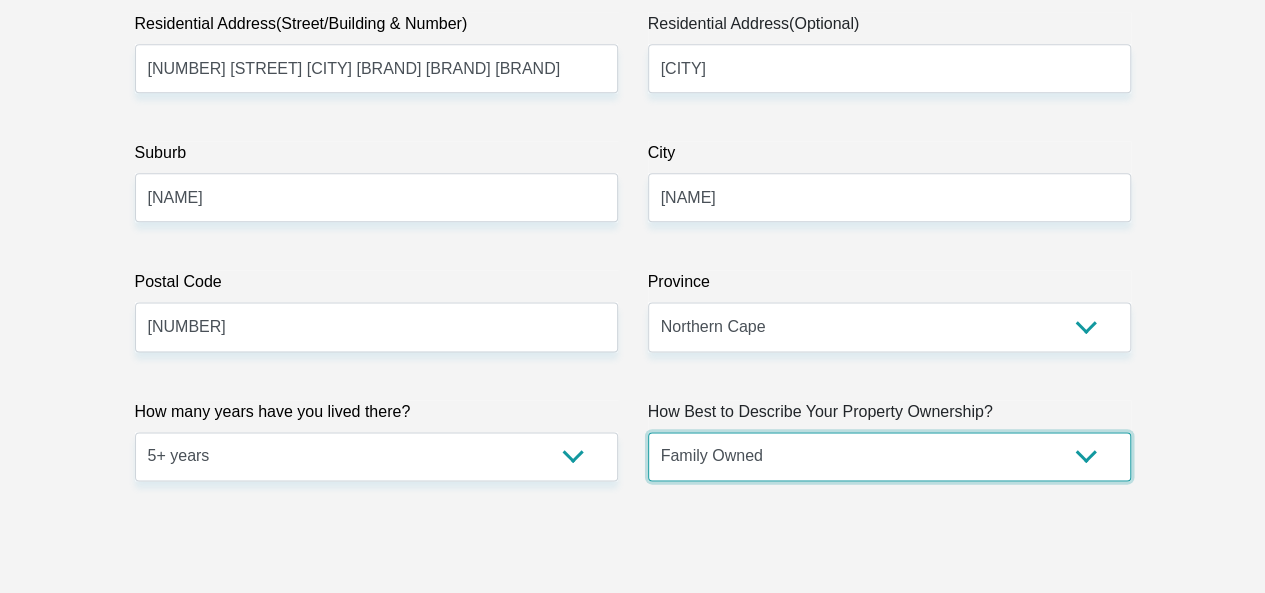 click on "Owned
Rented
Family Owned
Company Dwelling" at bounding box center [889, 456] 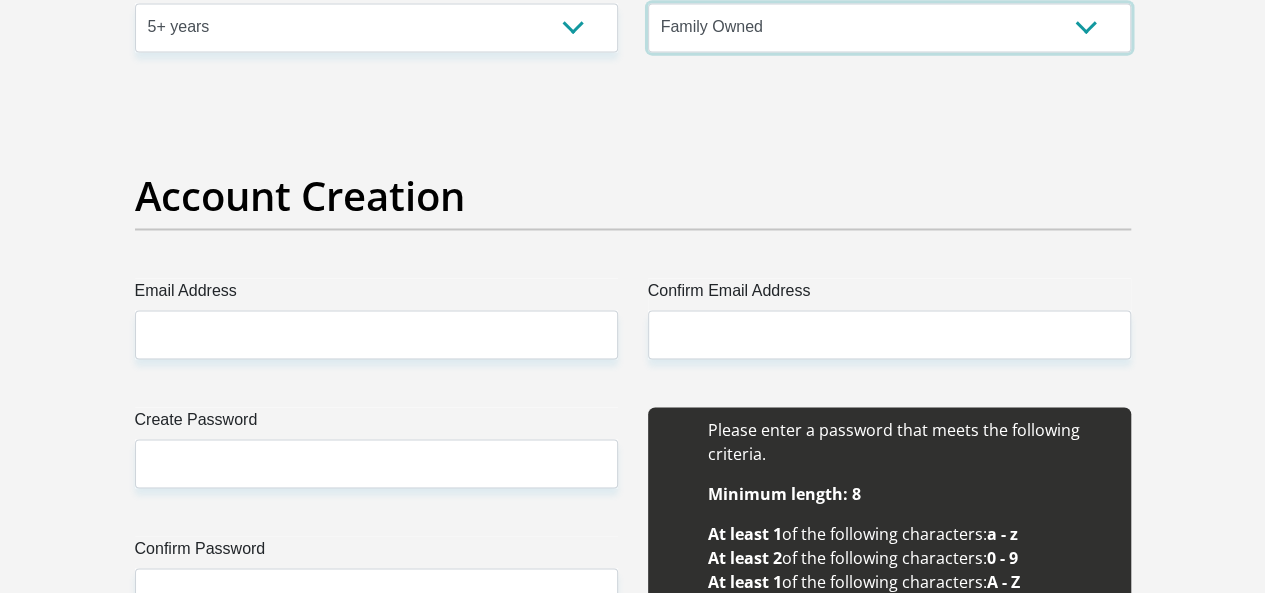 scroll, scrollTop: 1700, scrollLeft: 0, axis: vertical 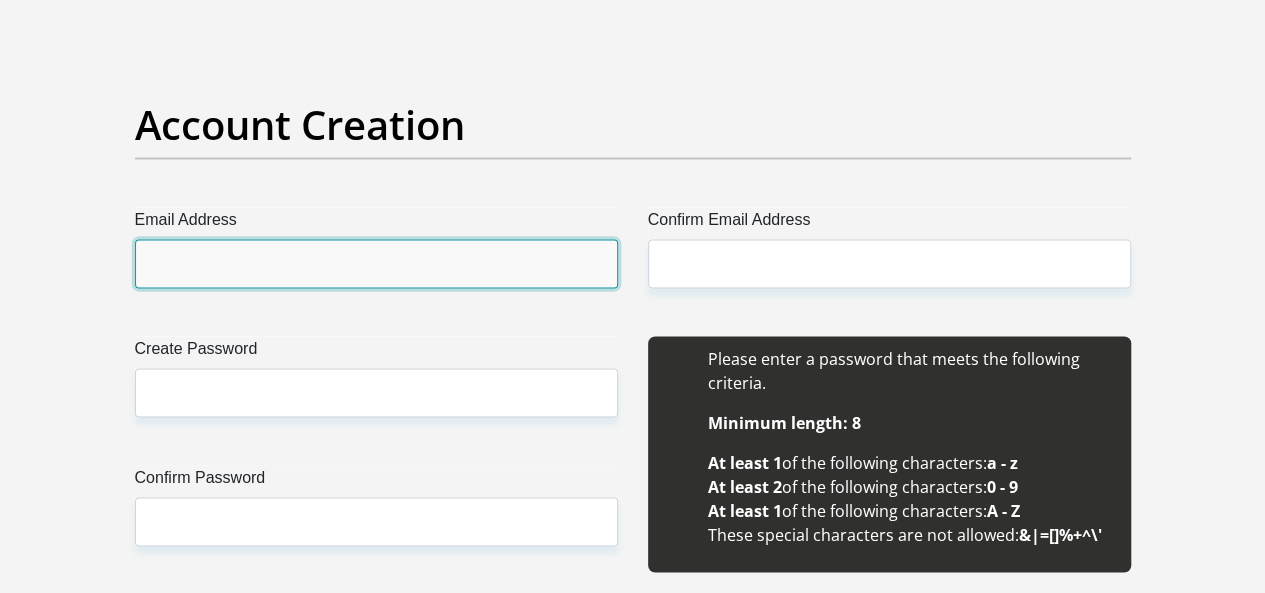 click on "Email Address" at bounding box center [376, 263] 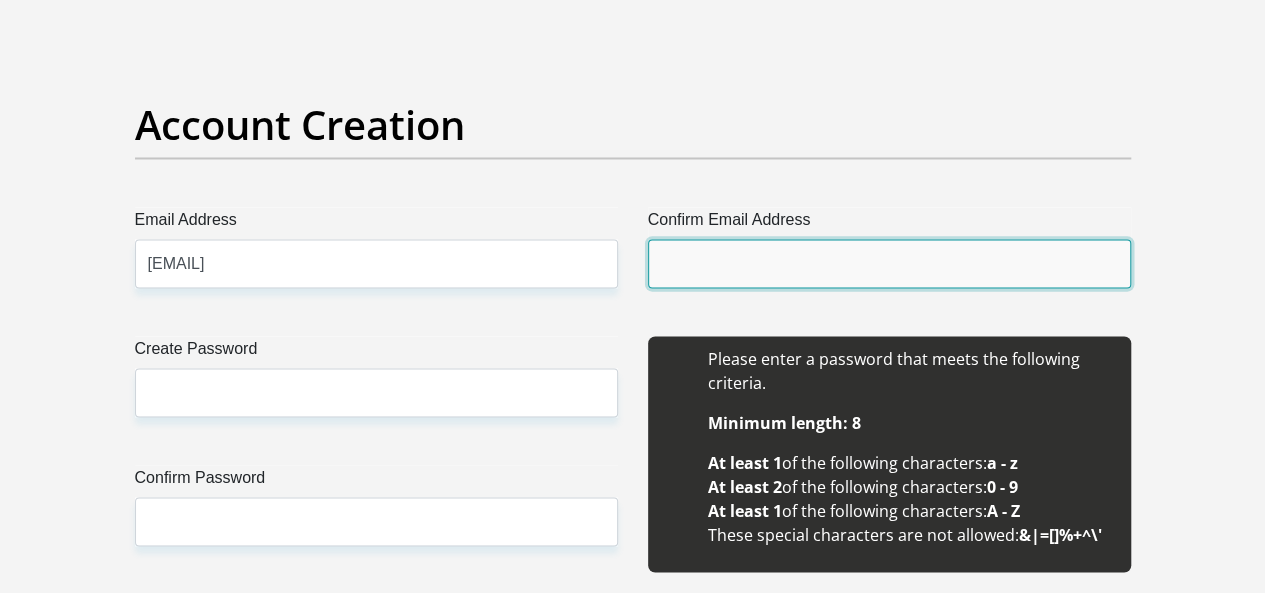 type on "hasjendas@sabc.co.za" 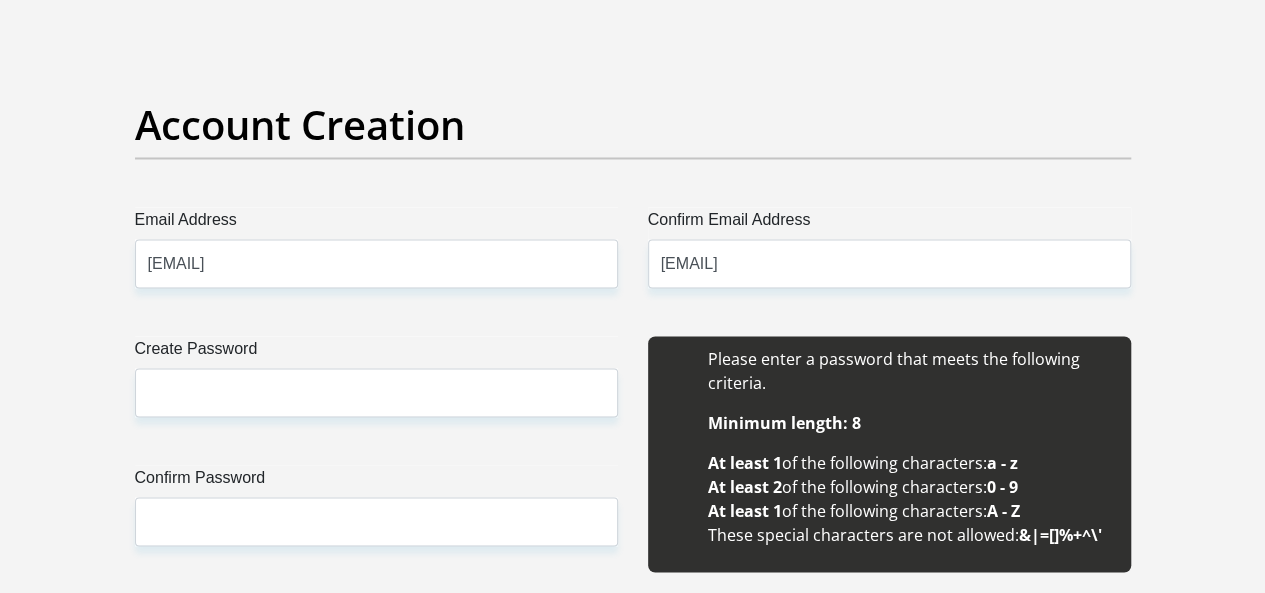 type 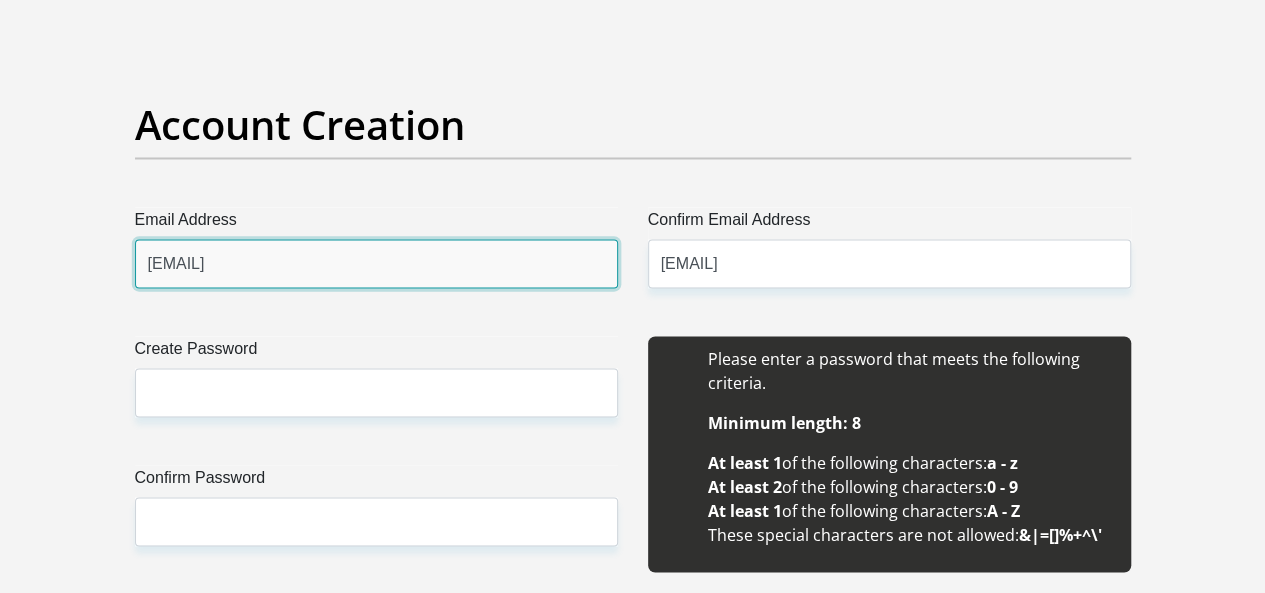 type 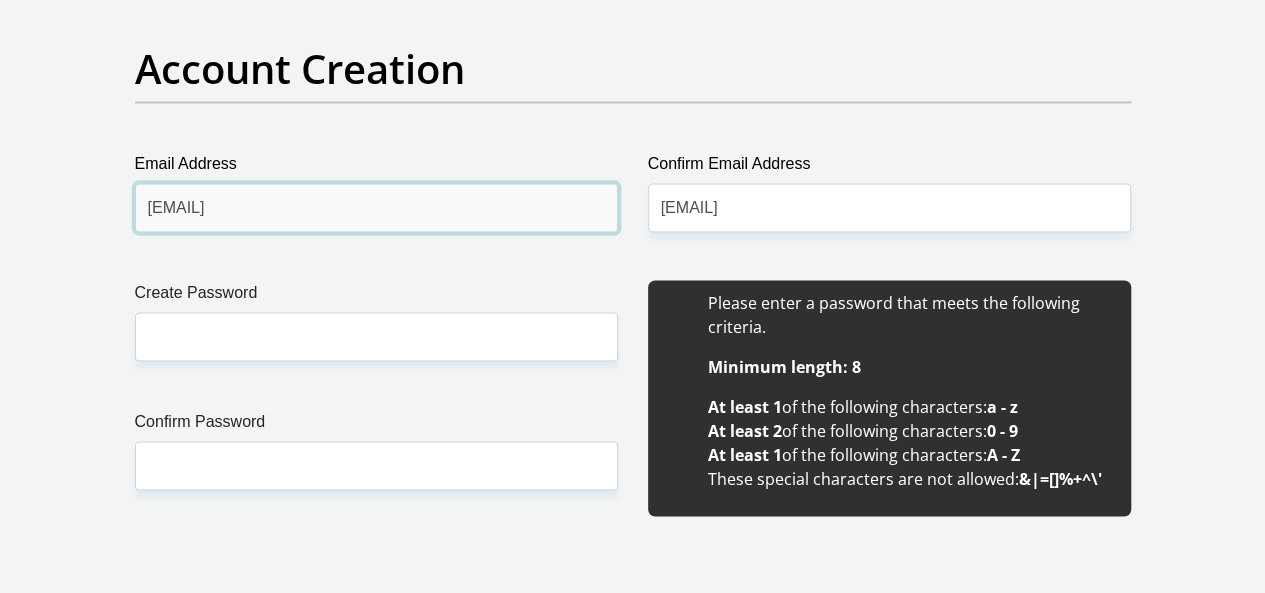 scroll, scrollTop: 1800, scrollLeft: 0, axis: vertical 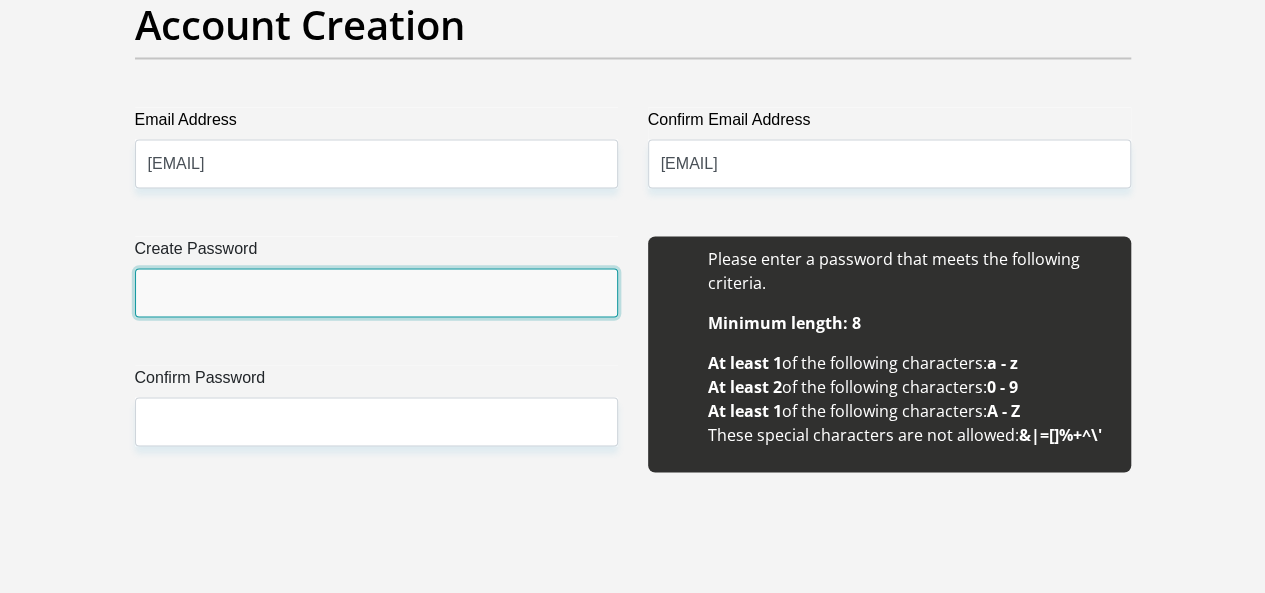 click on "Create Password" at bounding box center [376, 292] 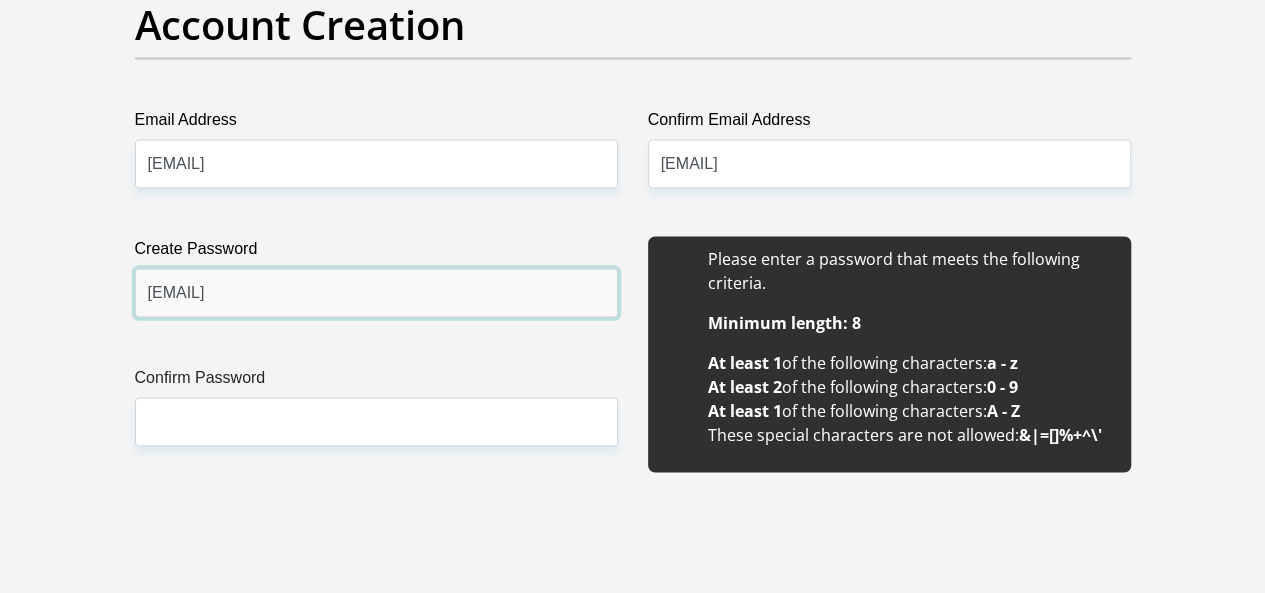 type on "Brown@06457" 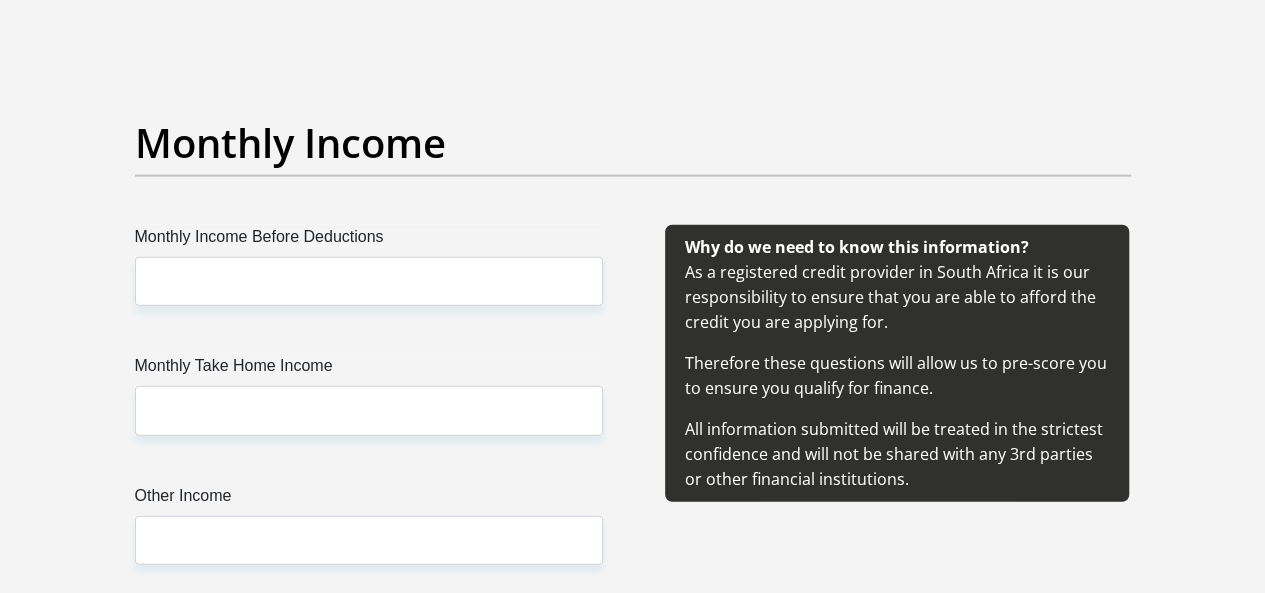 scroll, scrollTop: 2300, scrollLeft: 0, axis: vertical 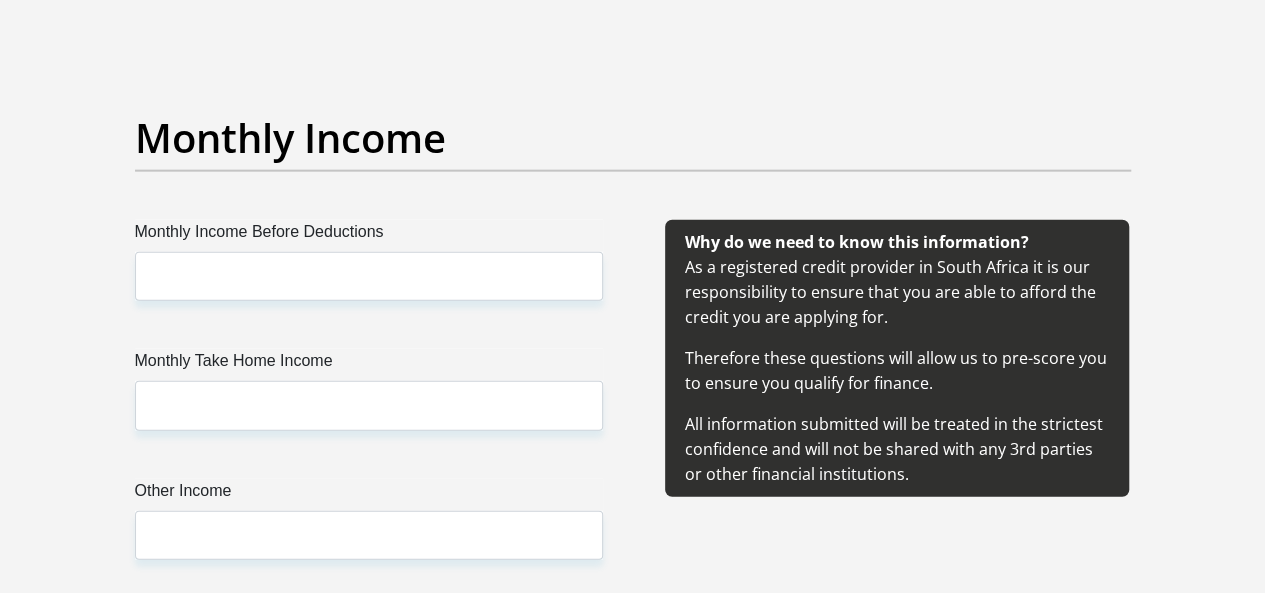 type on "Brown@06457" 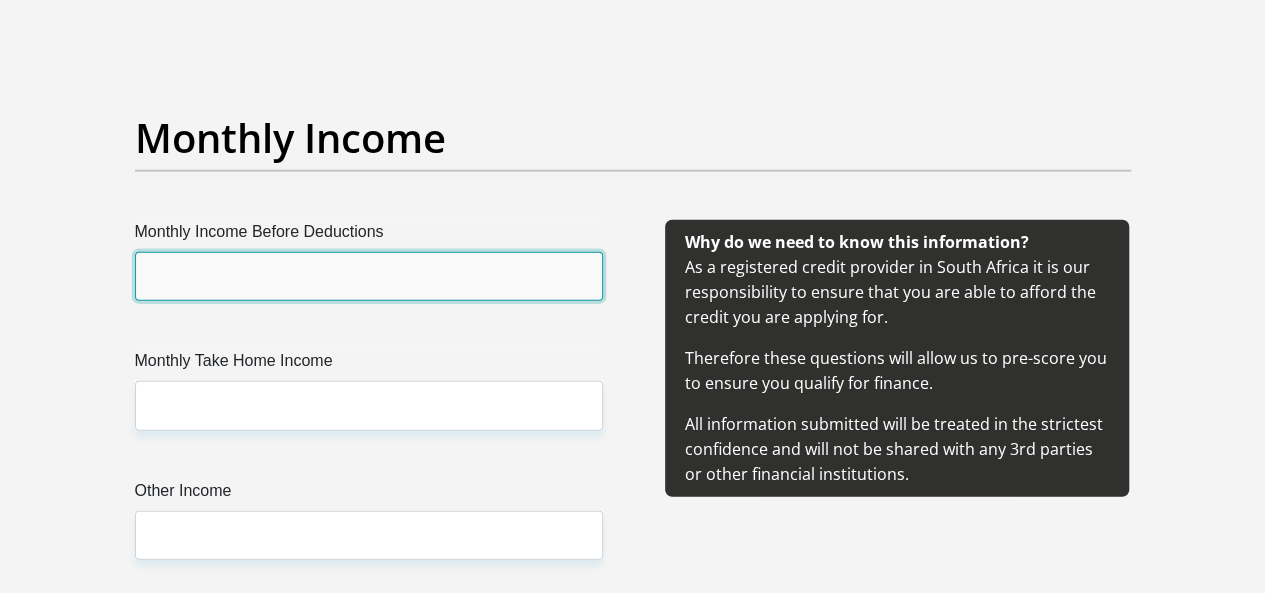 click on "Monthly Income Before Deductions" at bounding box center [369, 276] 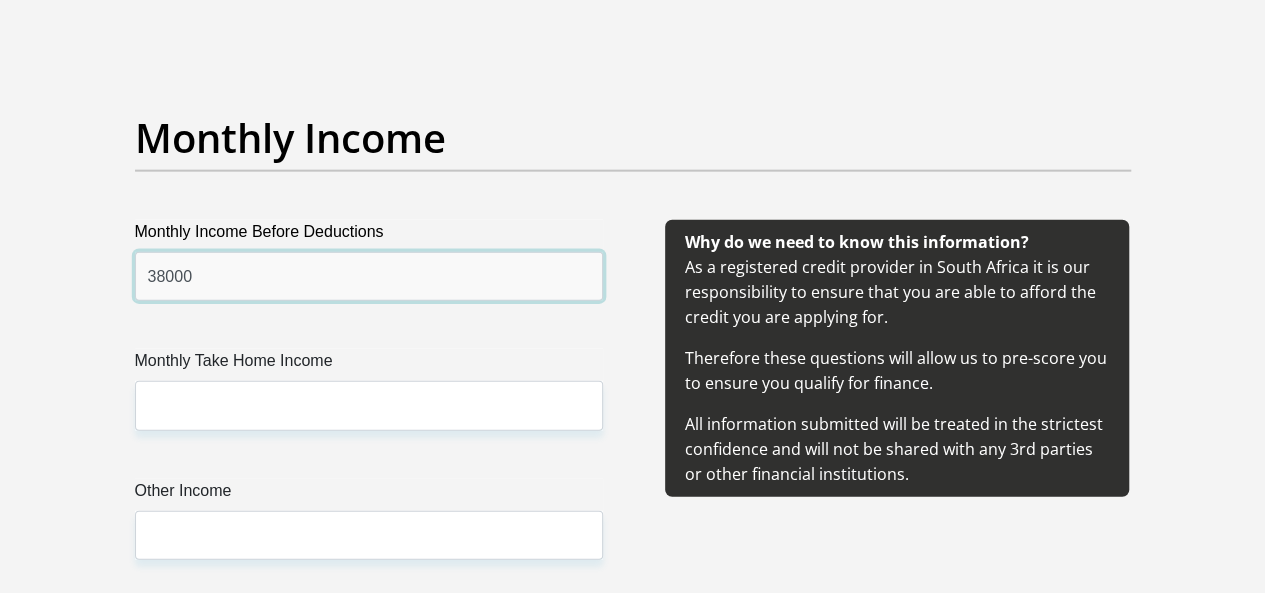 type on "38000" 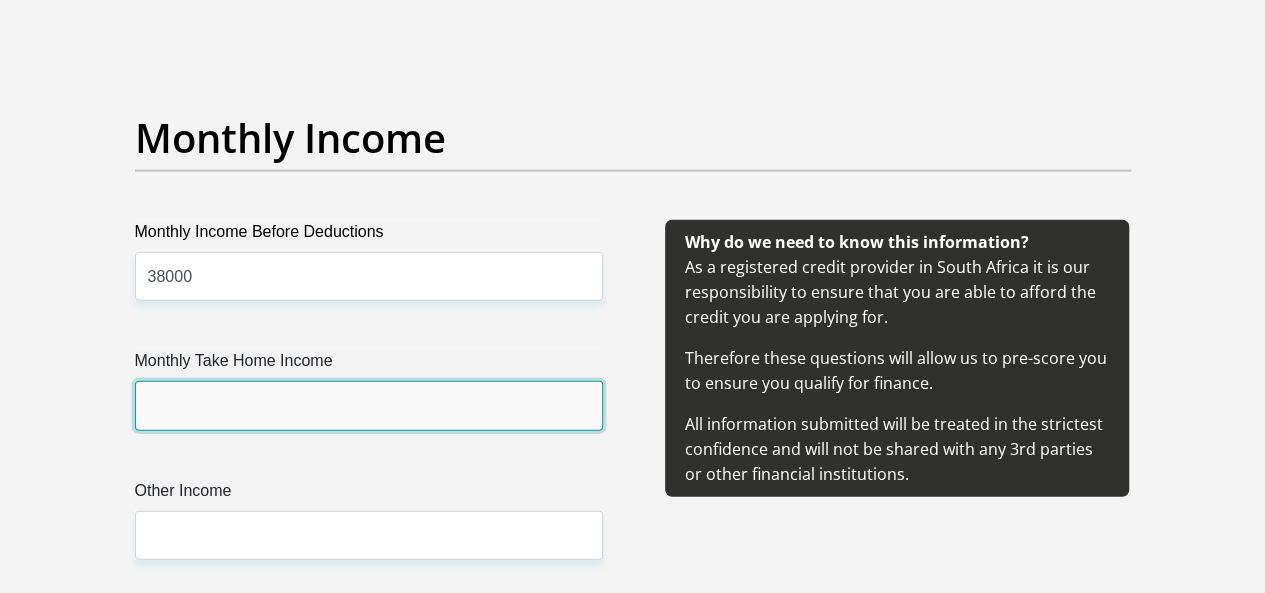 click on "Monthly Take Home Income" at bounding box center [369, 405] 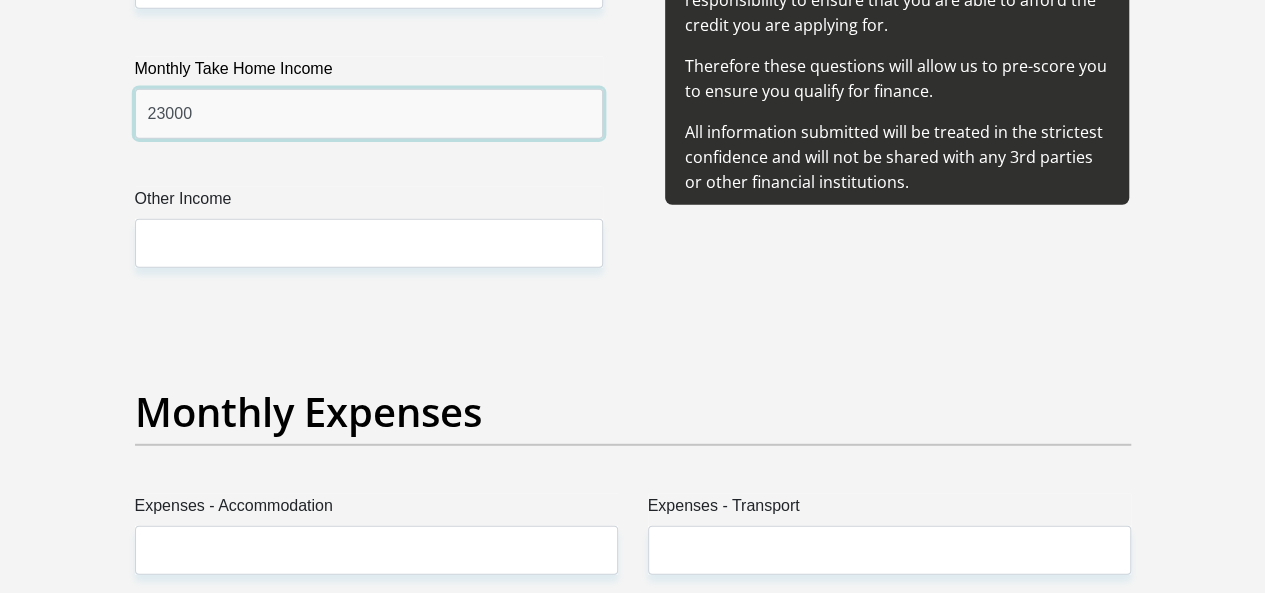 scroll, scrollTop: 2600, scrollLeft: 0, axis: vertical 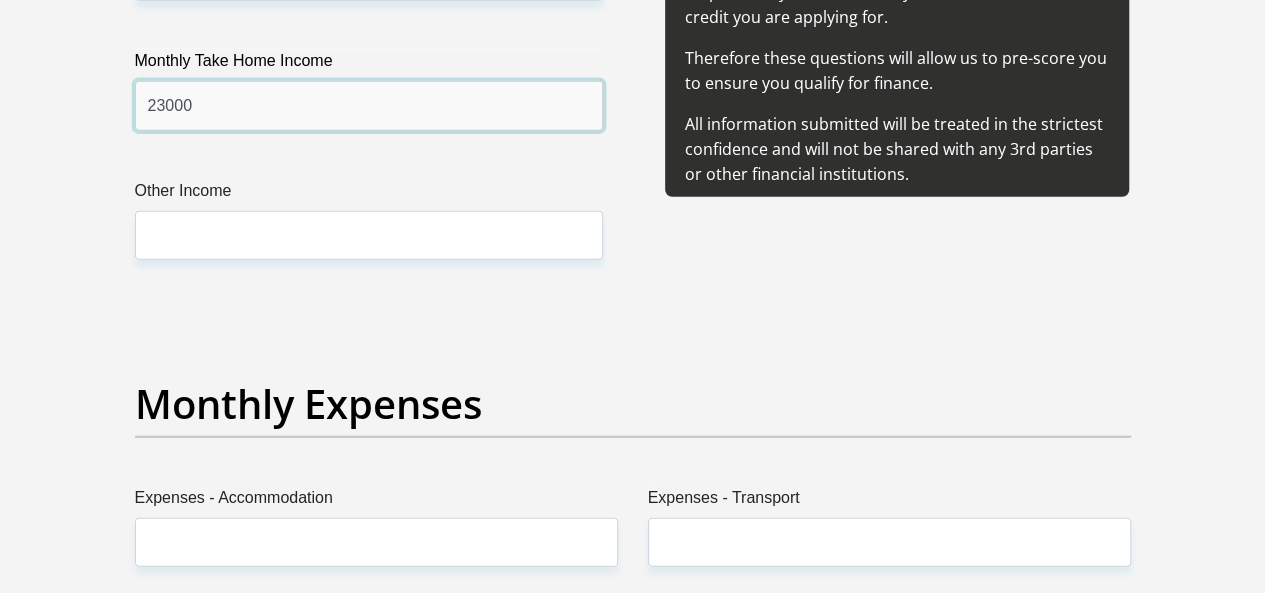 type on "23000" 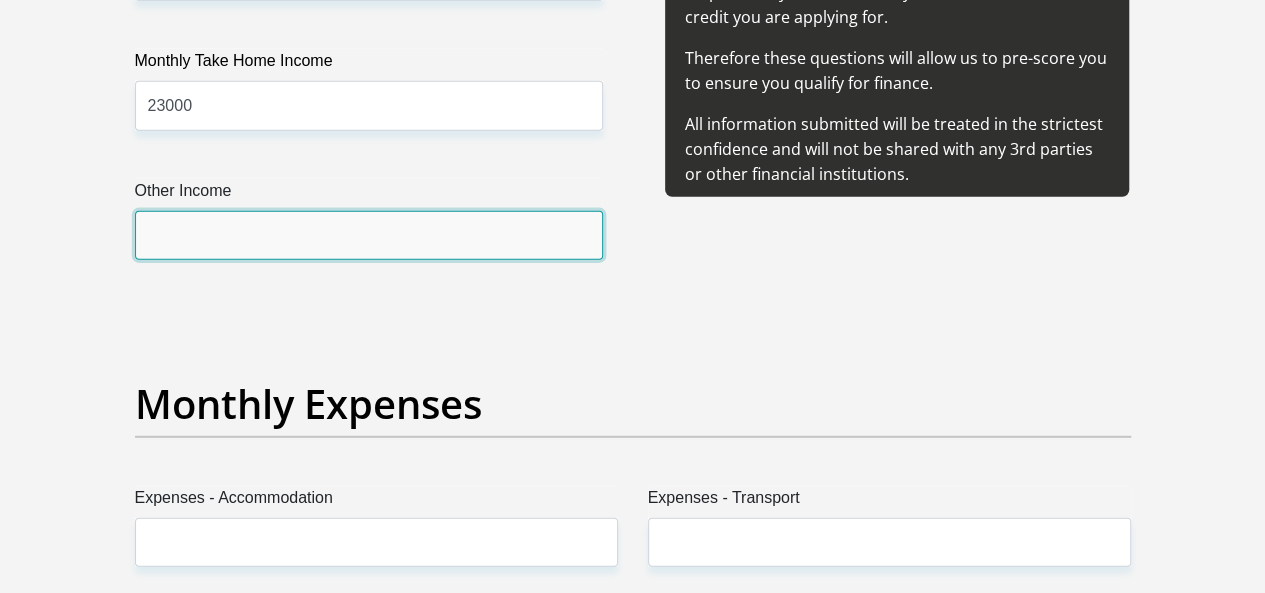 click on "Other Income" at bounding box center [369, 235] 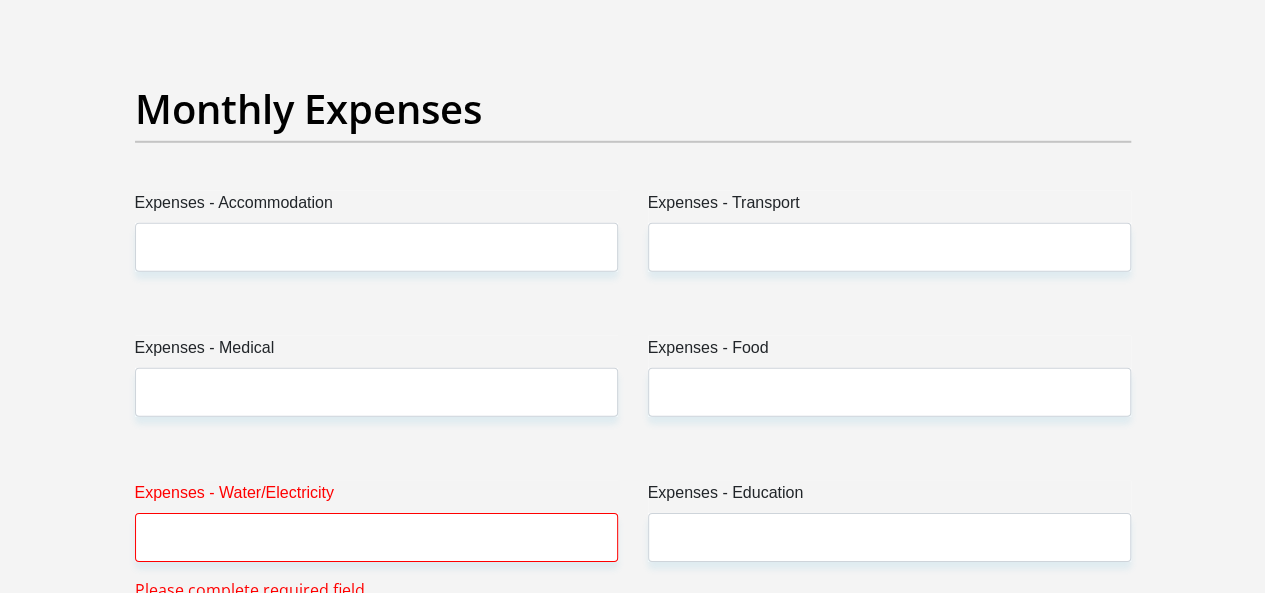 scroll, scrollTop: 2900, scrollLeft: 0, axis: vertical 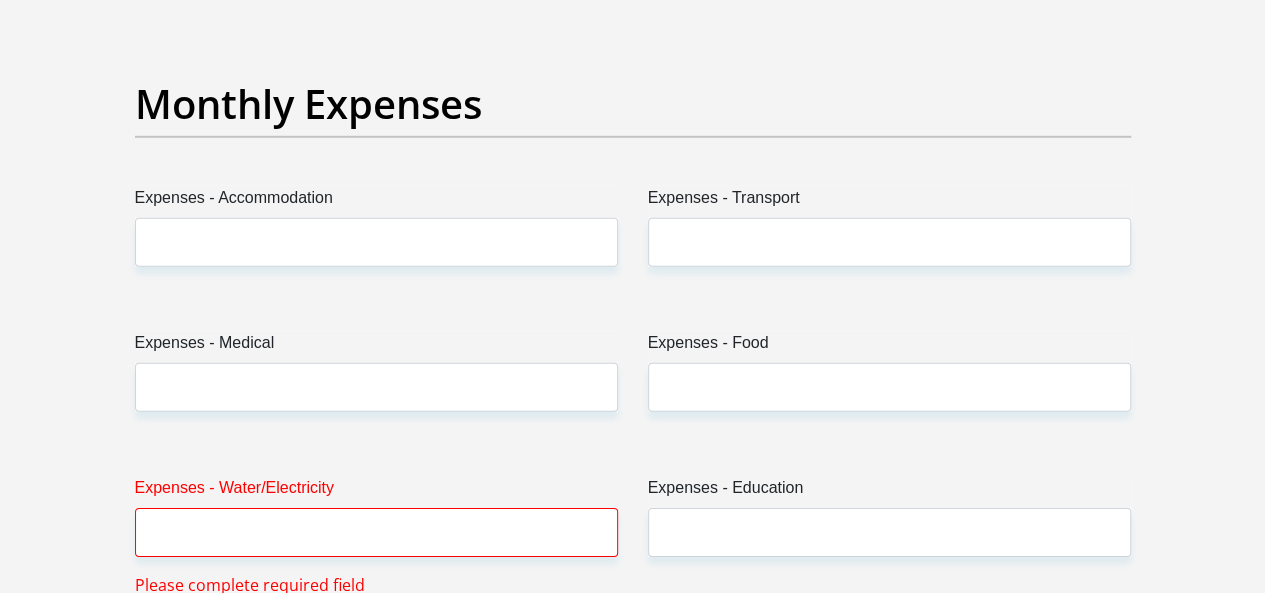 type on "0" 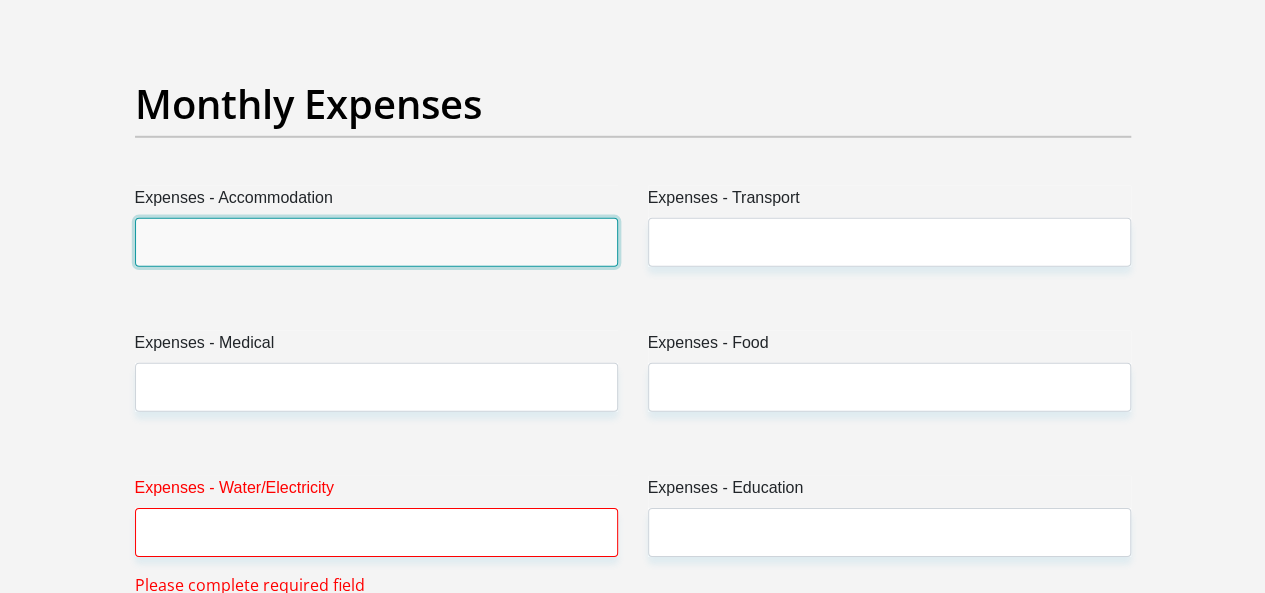 click on "Expenses - Accommodation" at bounding box center (376, 242) 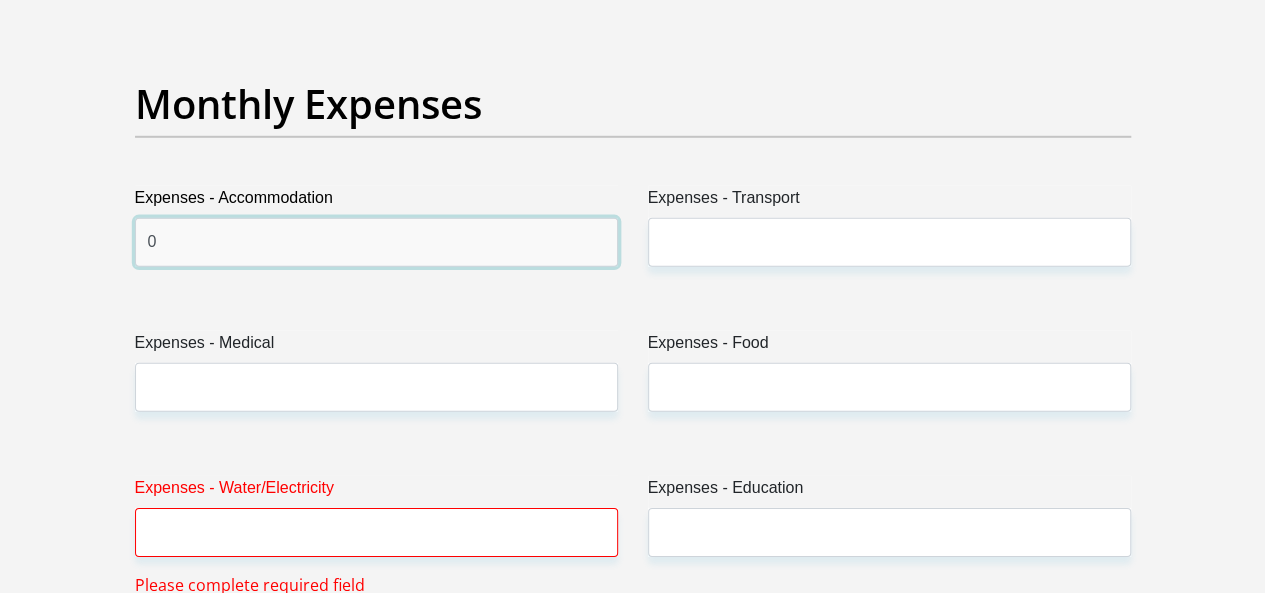type on "0" 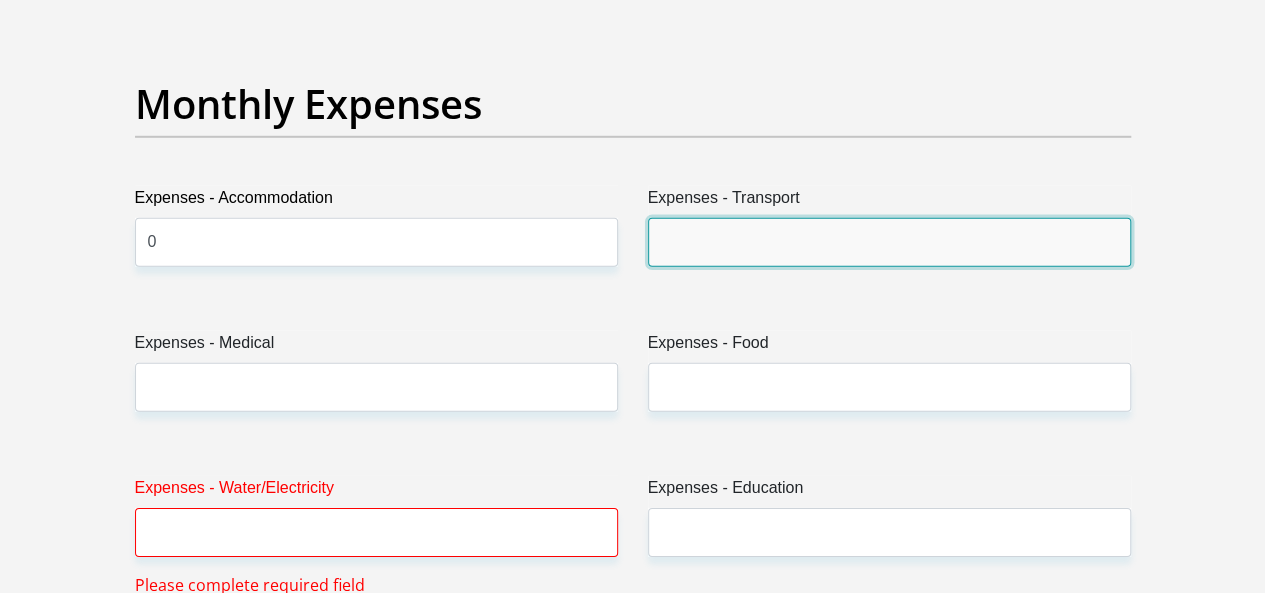 click on "Expenses - Transport" at bounding box center (889, 242) 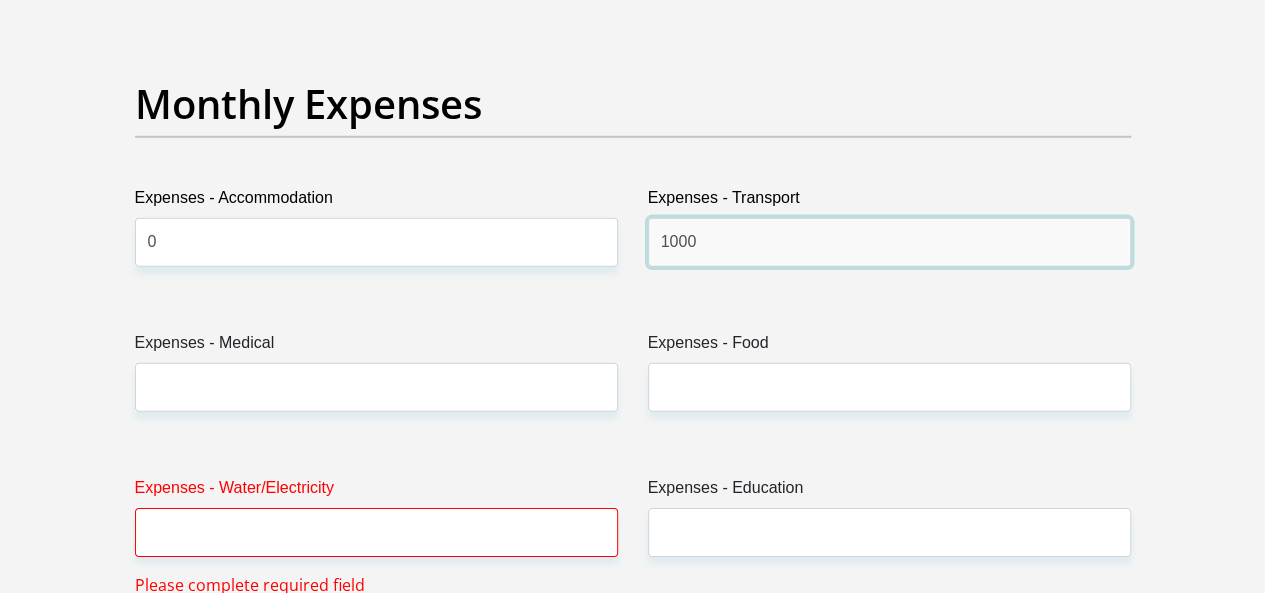 type on "1000" 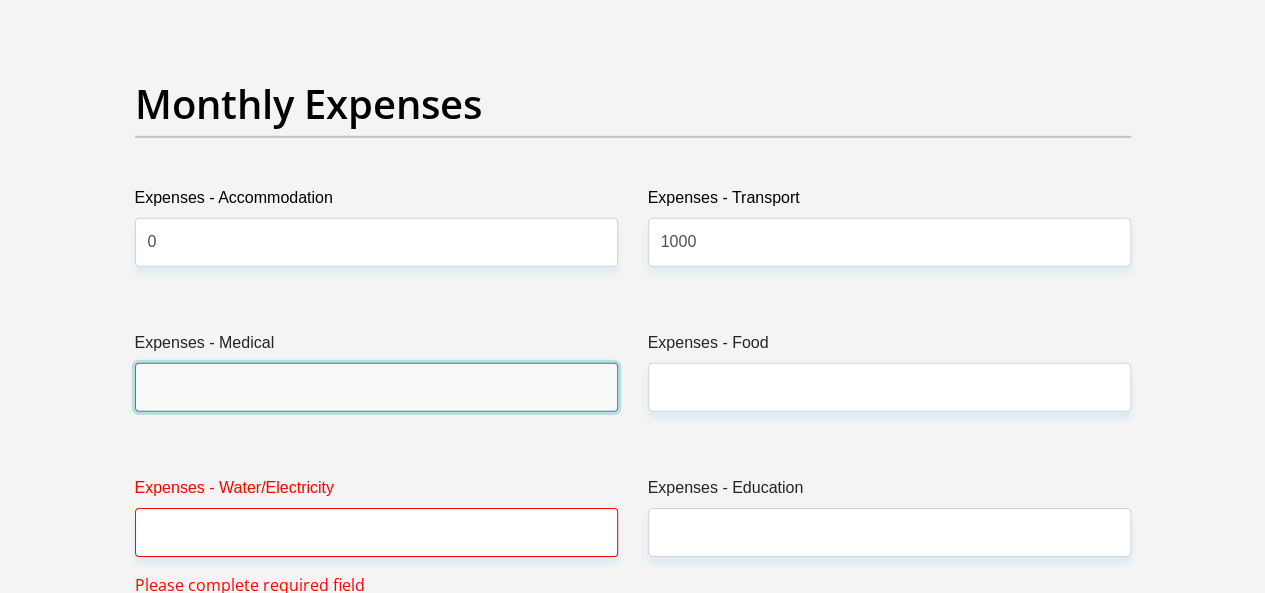click on "Expenses - Medical" at bounding box center [376, 387] 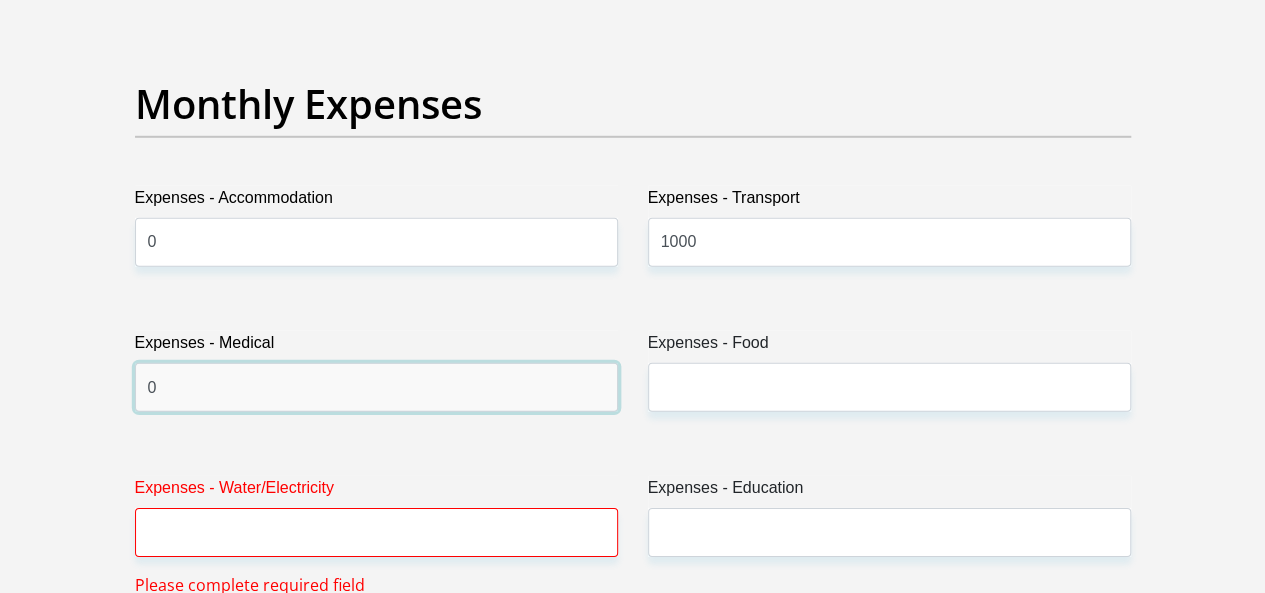 type on "0" 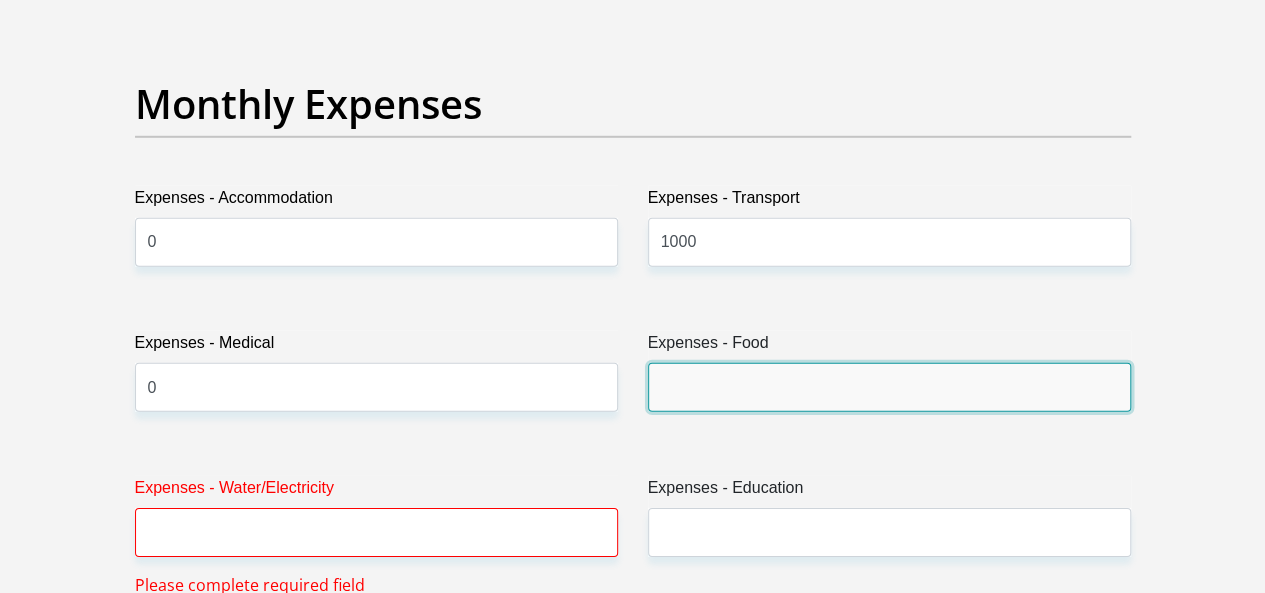 click on "Expenses - Food" at bounding box center (889, 387) 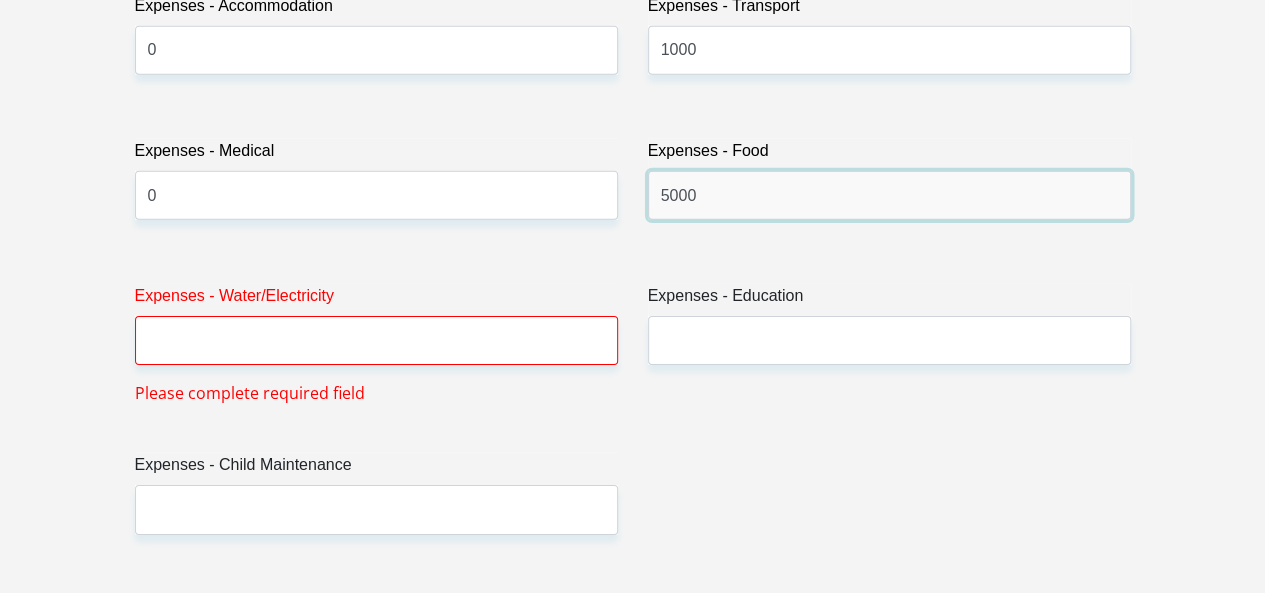 scroll, scrollTop: 3100, scrollLeft: 0, axis: vertical 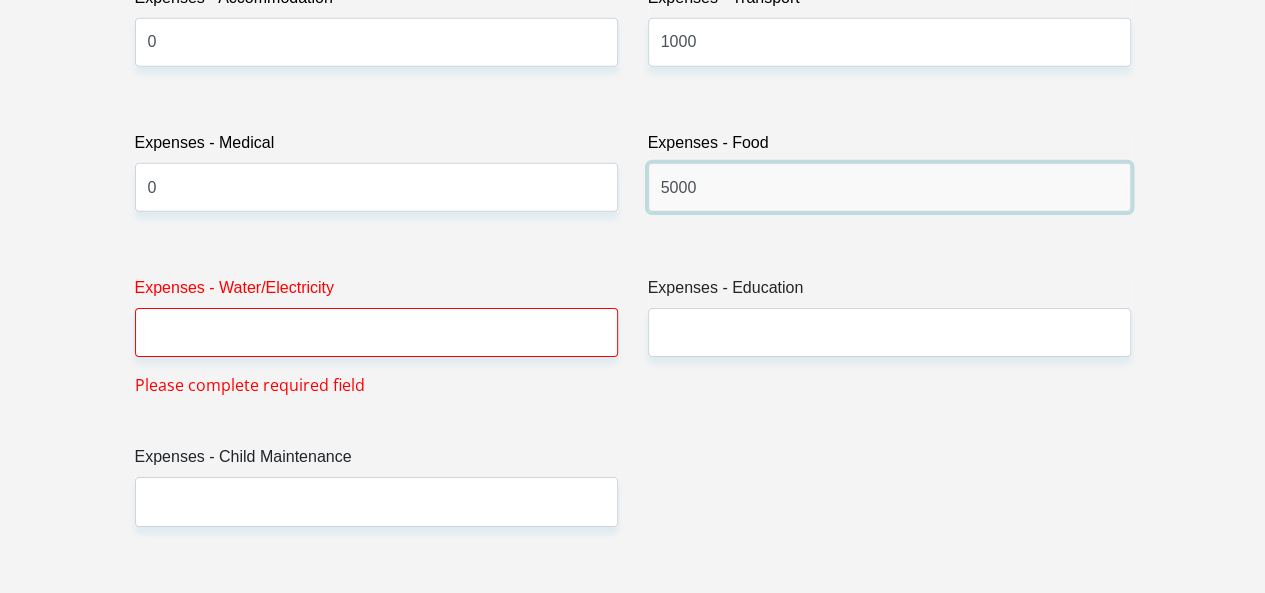 type on "5000" 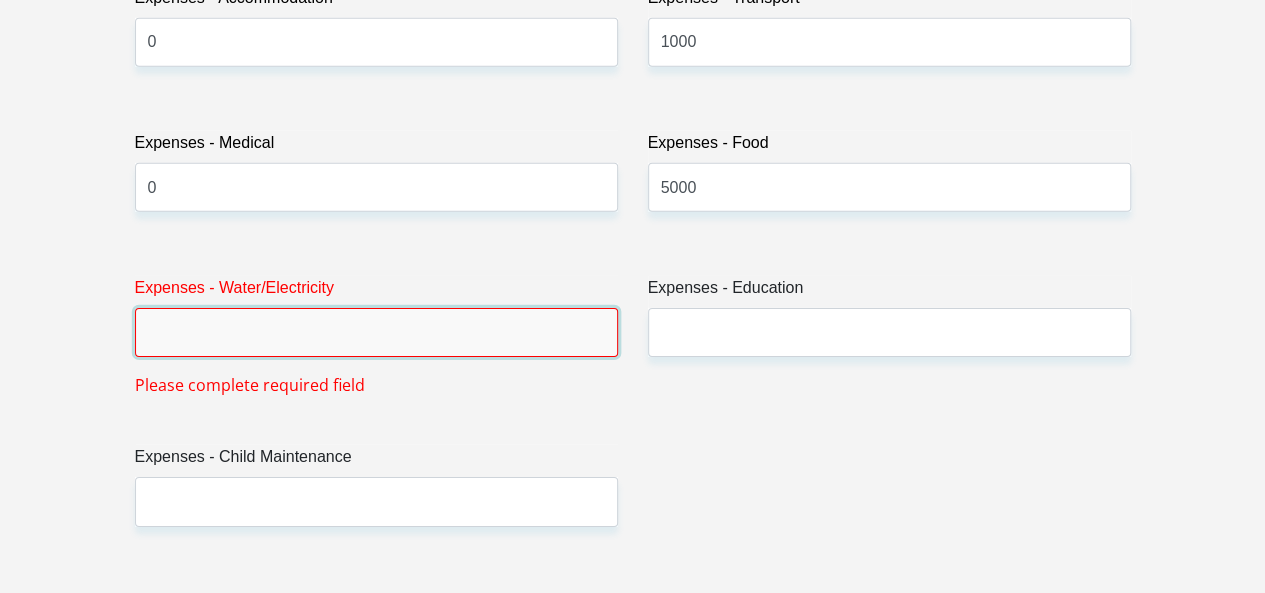 click on "Expenses - Water/Electricity" at bounding box center (376, 332) 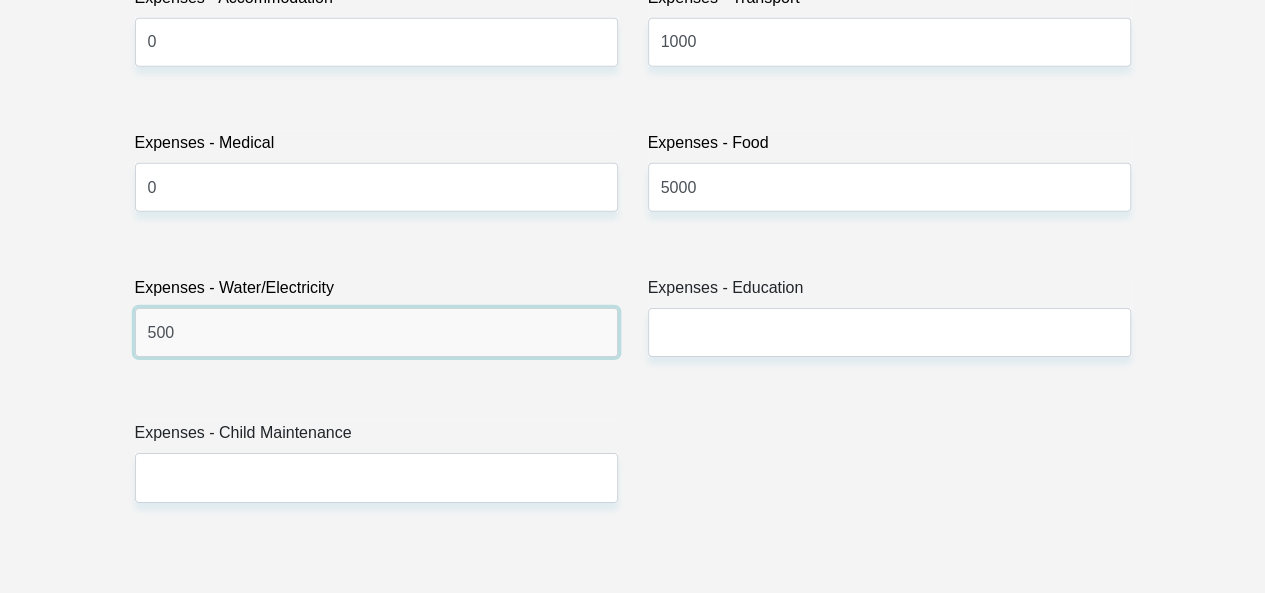 type on "500" 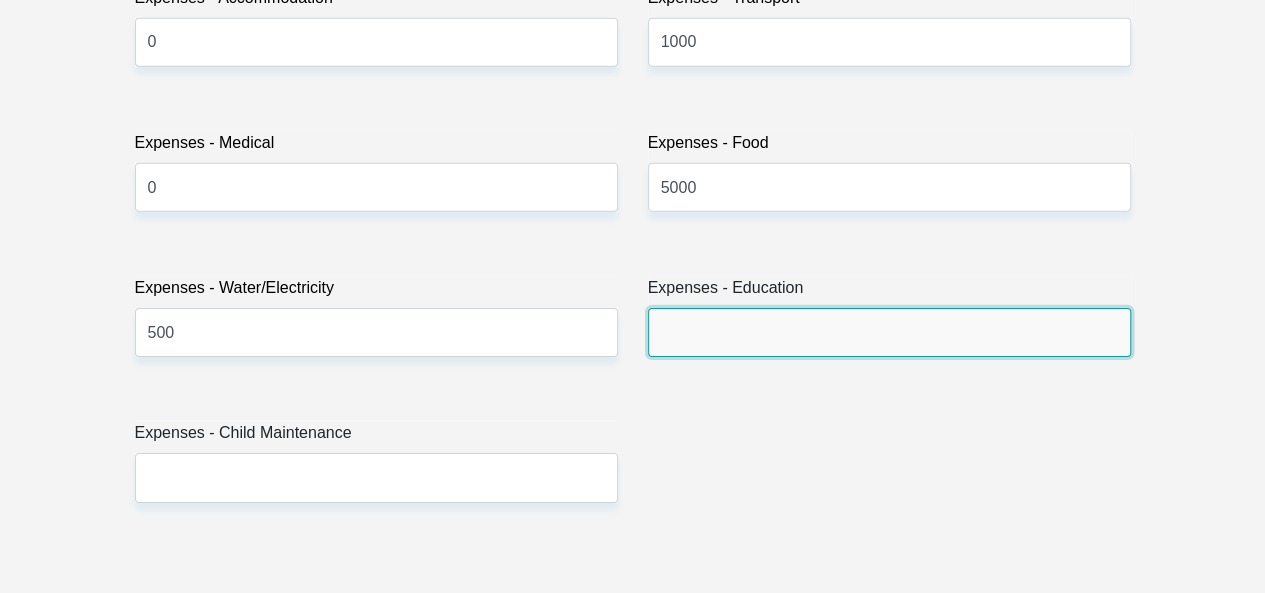 click on "Expenses - Education" at bounding box center (889, 332) 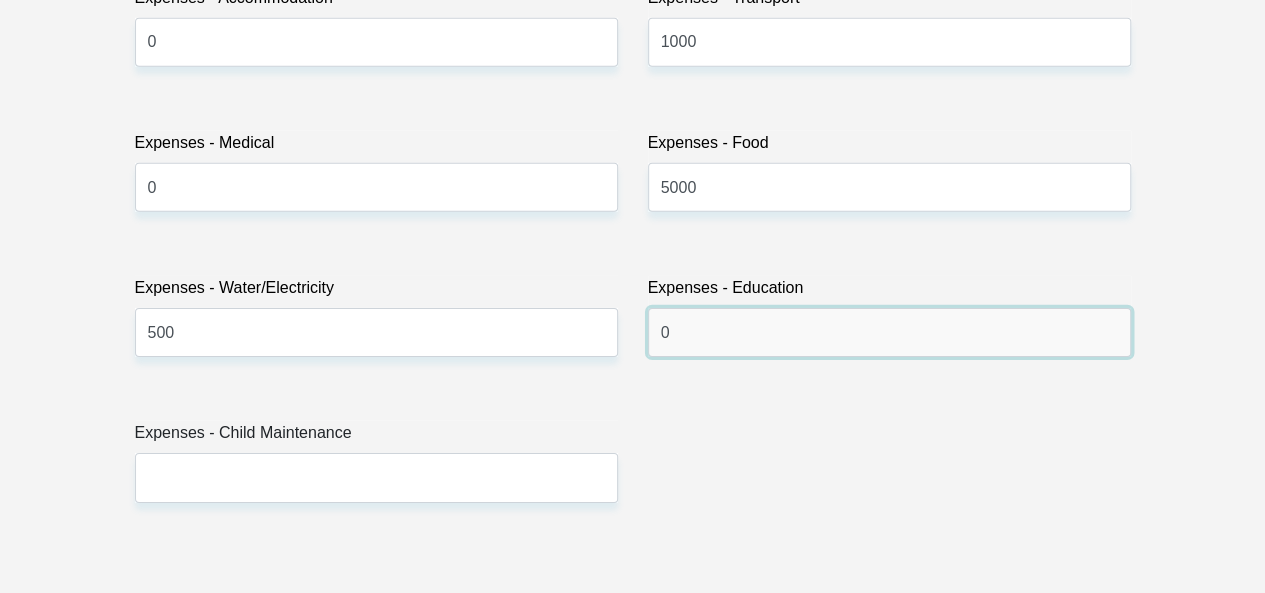 type on "0" 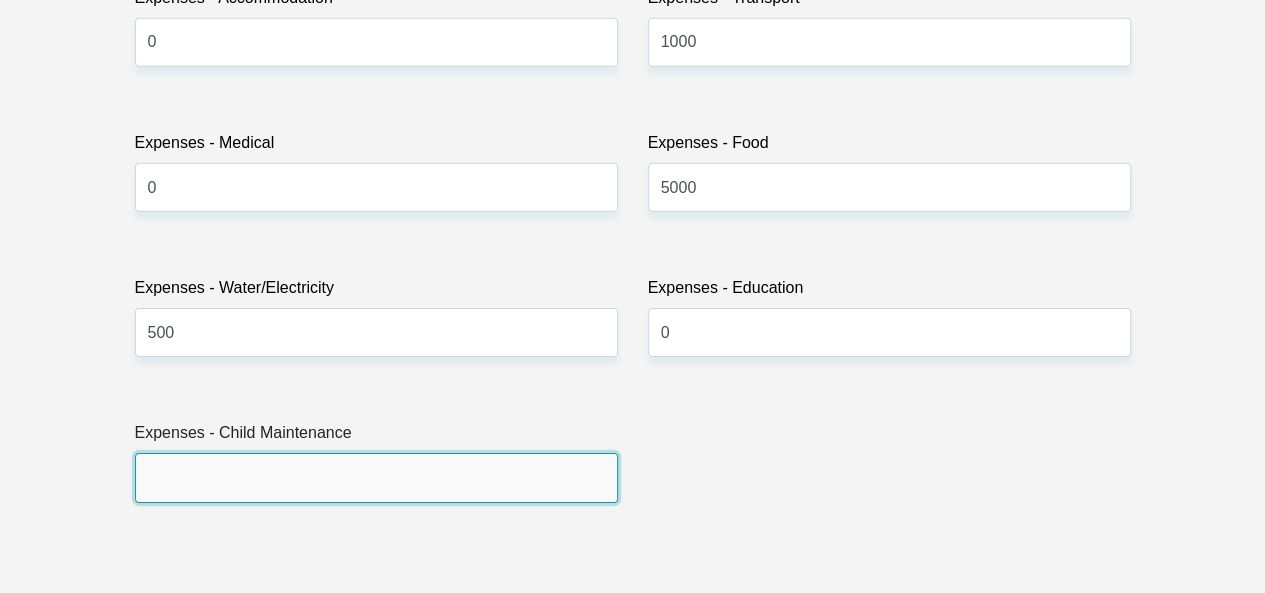 click on "Expenses - Child Maintenance" at bounding box center (376, 477) 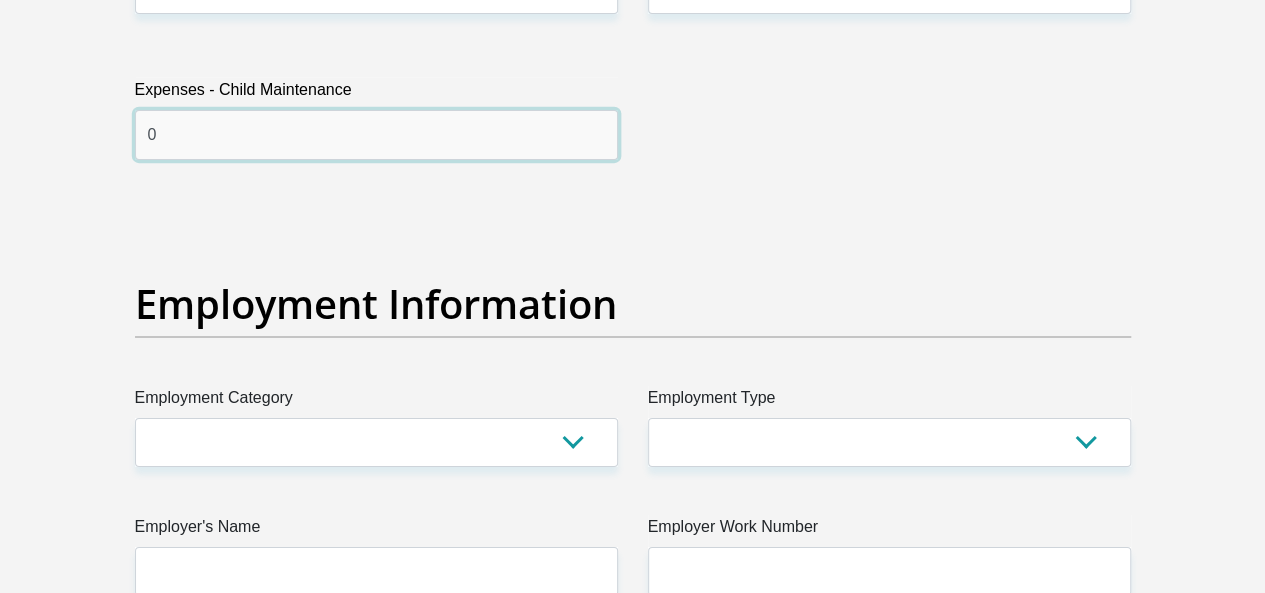 scroll, scrollTop: 3600, scrollLeft: 0, axis: vertical 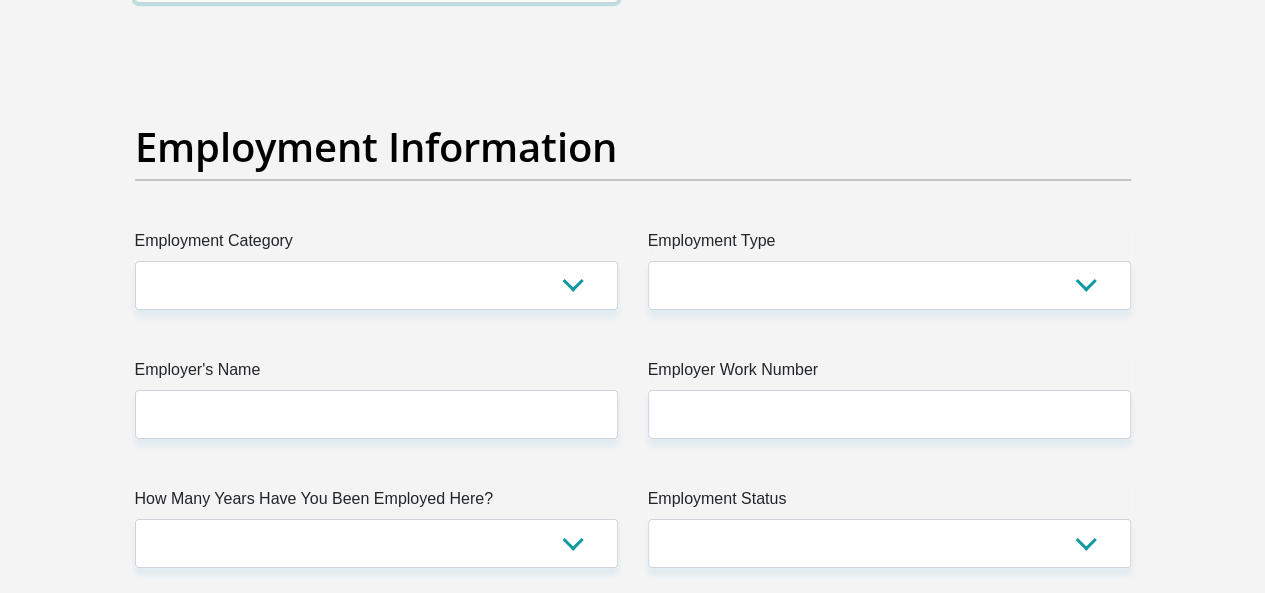 type on "0" 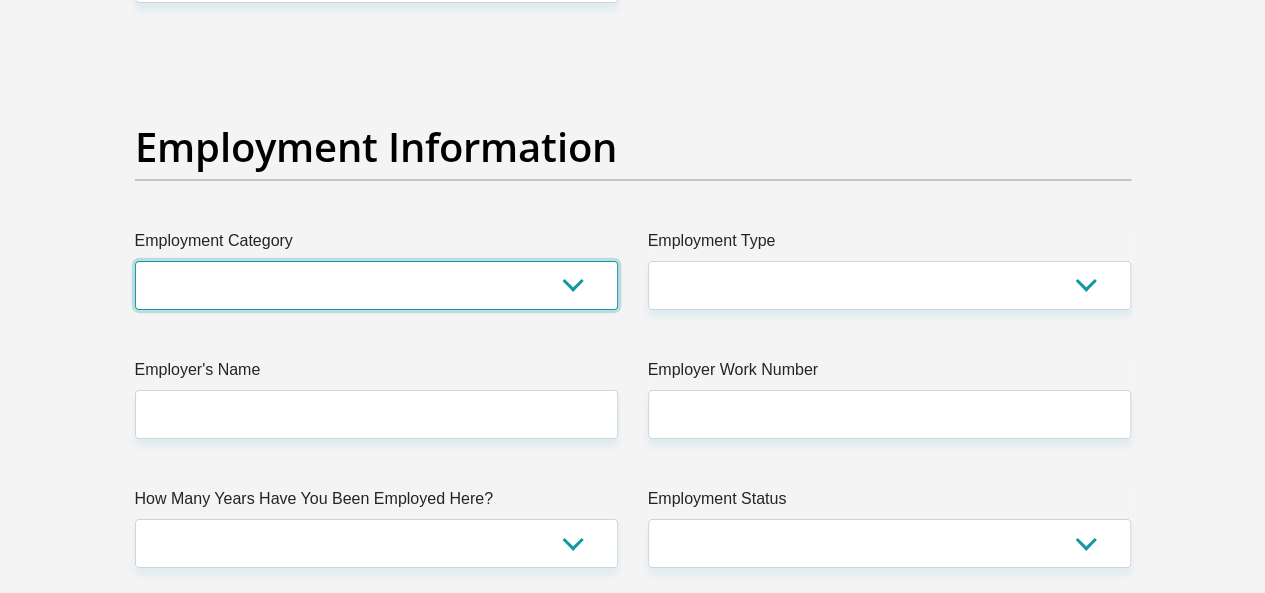 click on "AGRICULTURE
ALCOHOL & TOBACCO
CONSTRUCTION MATERIALS
METALLURGY
EQUIPMENT FOR RENEWABLE ENERGY
SPECIALIZED CONTRACTORS
CAR
GAMING (INCL. INTERNET
OTHER WHOLESALE
UNLICENSED PHARMACEUTICALS
CURRENCY EXCHANGE HOUSES
OTHER FINANCIAL INSTITUTIONS & INSURANCE
REAL ESTATE AGENTS
OIL & GAS
OTHER MATERIALS (E.G. IRON ORE)
PRECIOUS STONES & PRECIOUS METALS
POLITICAL ORGANIZATIONS
RELIGIOUS ORGANIZATIONS(NOT SECTS)
ACTI. HAVING BUSINESS DEAL WITH PUBLIC ADMINISTRATION
LAUNDROMATS" at bounding box center [376, 285] 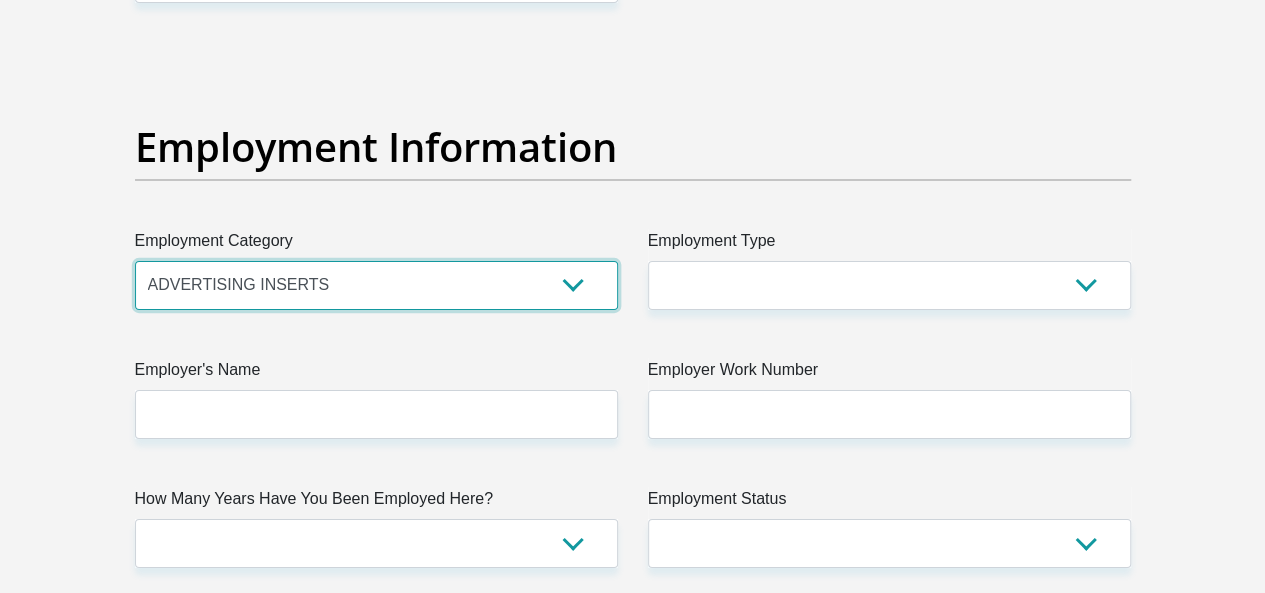 click on "AGRICULTURE
ALCOHOL & TOBACCO
CONSTRUCTION MATERIALS
METALLURGY
EQUIPMENT FOR RENEWABLE ENERGY
SPECIALIZED CONTRACTORS
CAR
GAMING (INCL. INTERNET
OTHER WHOLESALE
UNLICENSED PHARMACEUTICALS
CURRENCY EXCHANGE HOUSES
OTHER FINANCIAL INSTITUTIONS & INSURANCE
REAL ESTATE AGENTS
OIL & GAS
OTHER MATERIALS (E.G. IRON ORE)
PRECIOUS STONES & PRECIOUS METALS
POLITICAL ORGANIZATIONS
RELIGIOUS ORGANIZATIONS(NOT SECTS)
ACTI. HAVING BUSINESS DEAL WITH PUBLIC ADMINISTRATION
LAUNDROMATS" at bounding box center (376, 285) 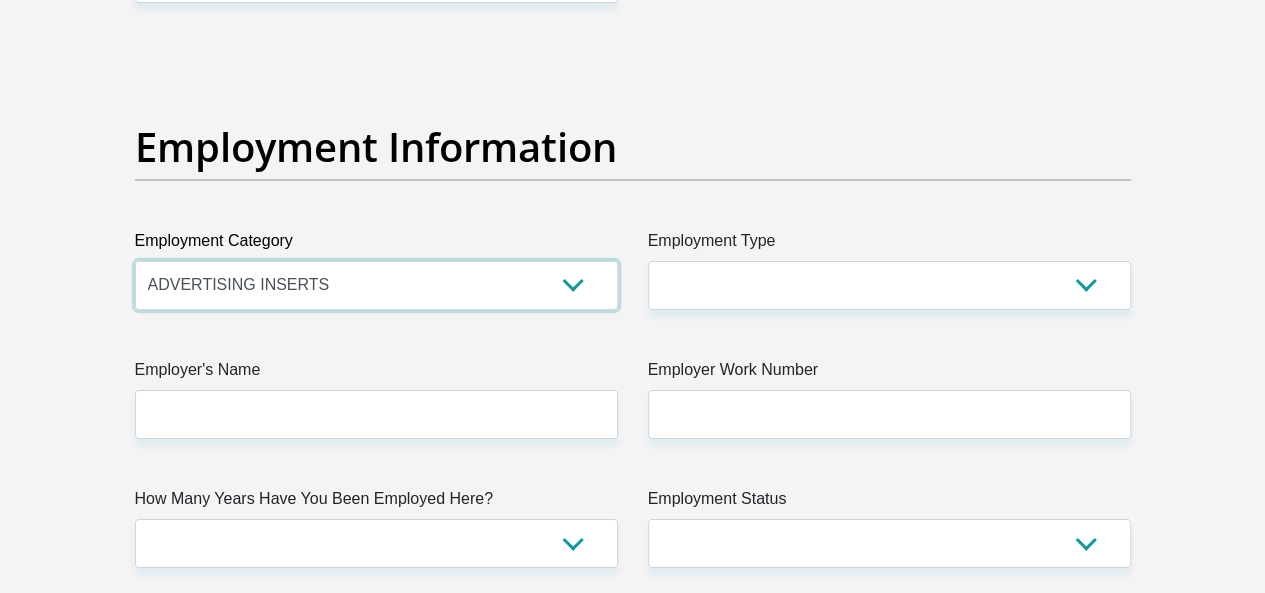 click on "AGRICULTURE
ALCOHOL & TOBACCO
CONSTRUCTION MATERIALS
METALLURGY
EQUIPMENT FOR RENEWABLE ENERGY
SPECIALIZED CONTRACTORS
CAR
GAMING (INCL. INTERNET
OTHER WHOLESALE
UNLICENSED PHARMACEUTICALS
CURRENCY EXCHANGE HOUSES
OTHER FINANCIAL INSTITUTIONS & INSURANCE
REAL ESTATE AGENTS
OIL & GAS
OTHER MATERIALS (E.G. IRON ORE)
PRECIOUS STONES & PRECIOUS METALS
POLITICAL ORGANIZATIONS
RELIGIOUS ORGANIZATIONS(NOT SECTS)
ACTI. HAVING BUSINESS DEAL WITH PUBLIC ADMINISTRATION
LAUNDROMATS" at bounding box center (376, 285) 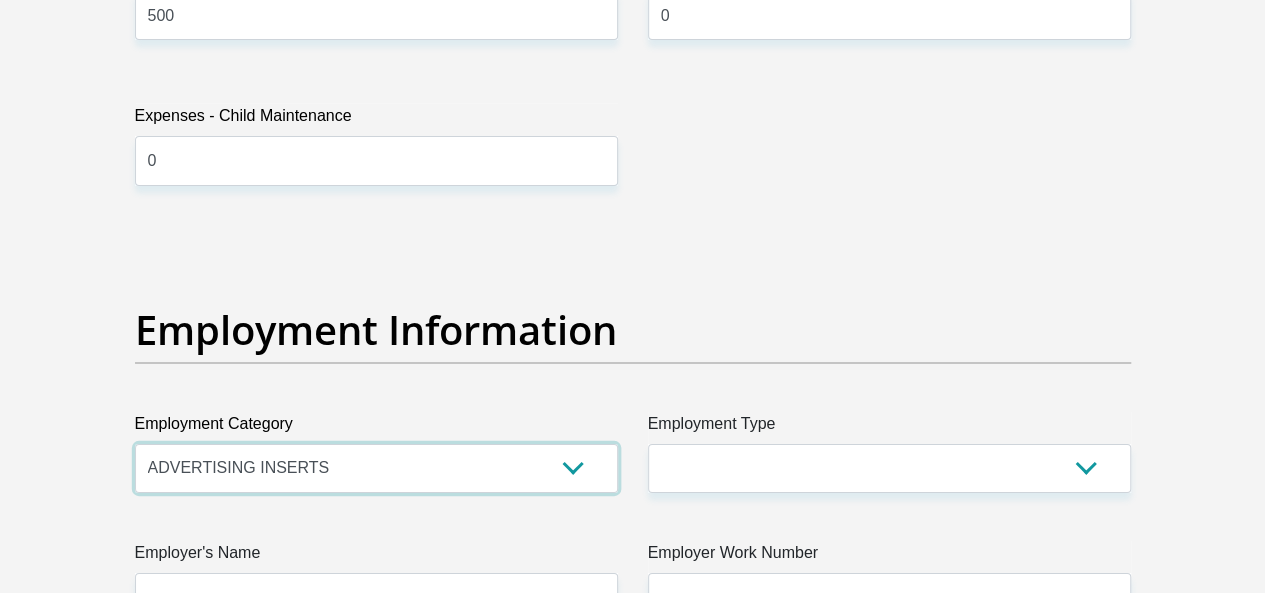 scroll, scrollTop: 3400, scrollLeft: 0, axis: vertical 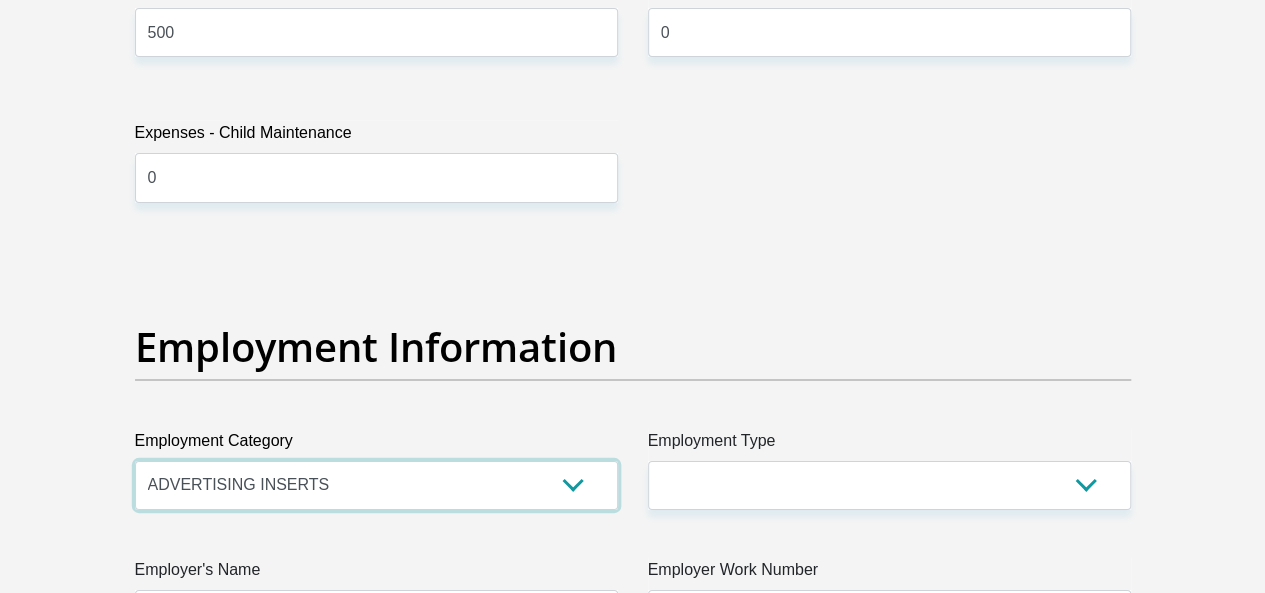 click on "AGRICULTURE
ALCOHOL & TOBACCO
CONSTRUCTION MATERIALS
METALLURGY
EQUIPMENT FOR RENEWABLE ENERGY
SPECIALIZED CONTRACTORS
CAR
GAMING (INCL. INTERNET
OTHER WHOLESALE
UNLICENSED PHARMACEUTICALS
CURRENCY EXCHANGE HOUSES
OTHER FINANCIAL INSTITUTIONS & INSURANCE
REAL ESTATE AGENTS
OIL & GAS
OTHER MATERIALS (E.G. IRON ORE)
PRECIOUS STONES & PRECIOUS METALS
POLITICAL ORGANIZATIONS
RELIGIOUS ORGANIZATIONS(NOT SECTS)
ACTI. HAVING BUSINESS DEAL WITH PUBLIC ADMINISTRATION
LAUNDROMATS" at bounding box center (376, 485) 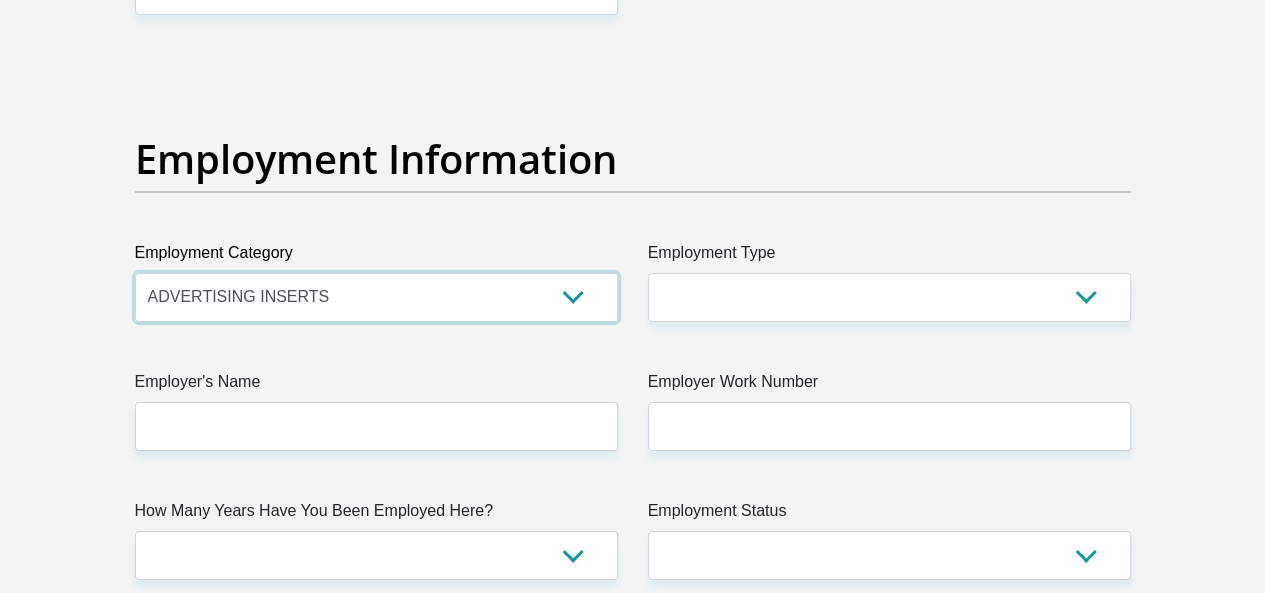 scroll, scrollTop: 3700, scrollLeft: 0, axis: vertical 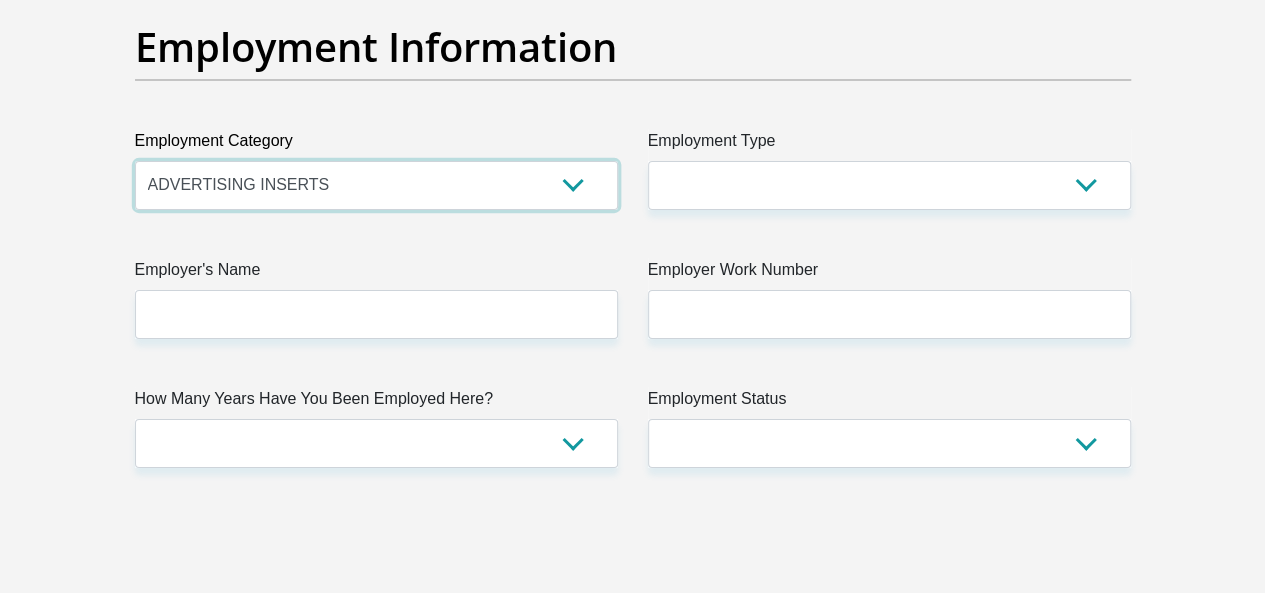 click on "AGRICULTURE
ALCOHOL & TOBACCO
CONSTRUCTION MATERIALS
METALLURGY
EQUIPMENT FOR RENEWABLE ENERGY
SPECIALIZED CONTRACTORS
CAR
GAMING (INCL. INTERNET
OTHER WHOLESALE
UNLICENSED PHARMACEUTICALS
CURRENCY EXCHANGE HOUSES
OTHER FINANCIAL INSTITUTIONS & INSURANCE
REAL ESTATE AGENTS
OIL & GAS
OTHER MATERIALS (E.G. IRON ORE)
PRECIOUS STONES & PRECIOUS METALS
POLITICAL ORGANIZATIONS
RELIGIOUS ORGANIZATIONS(NOT SECTS)
ACTI. HAVING BUSINESS DEAL WITH PUBLIC ADMINISTRATION
LAUNDROMATS" at bounding box center (376, 185) 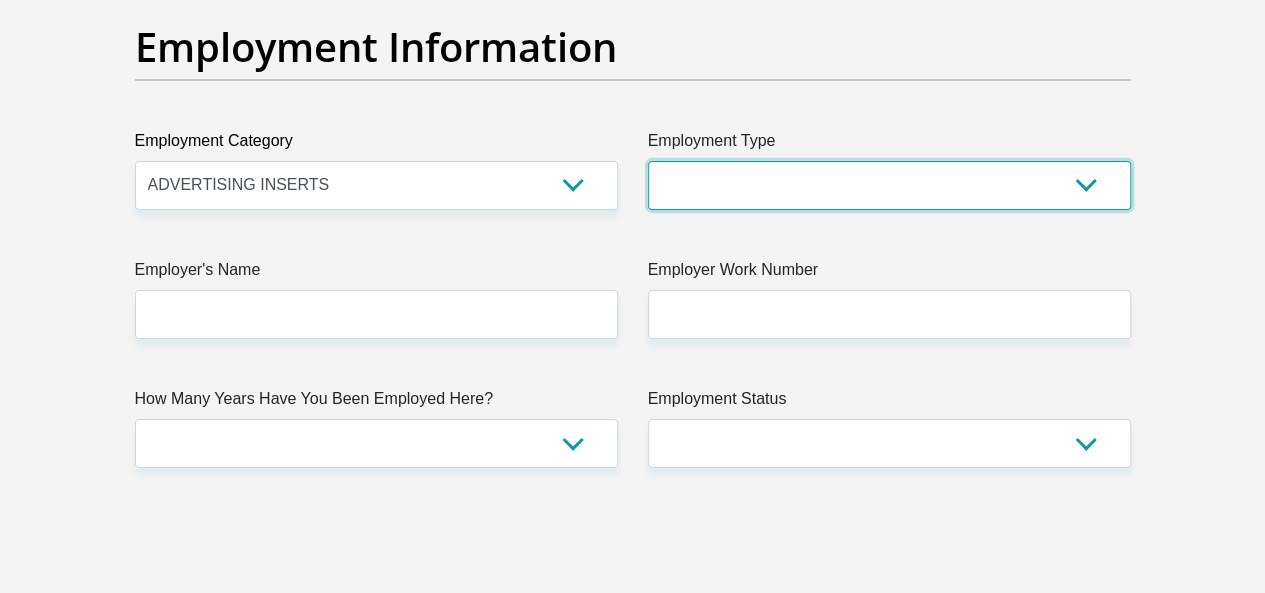 click on "College/Lecturer
Craft Seller
Creative
Driver
Executive
Farmer
Forces - Non Commissioned
Forces - Officer
Hawker
Housewife
Labourer
Licenced Professional
Manager
Miner
Non Licenced Professional
Office Staff/Clerk
Outside Worker
Pensioner
Permanent Teacher
Production/Manufacturing
Sales
Self-Employed
Semi-Professional Worker
Service Industry  Social Worker  Student" at bounding box center (889, 185) 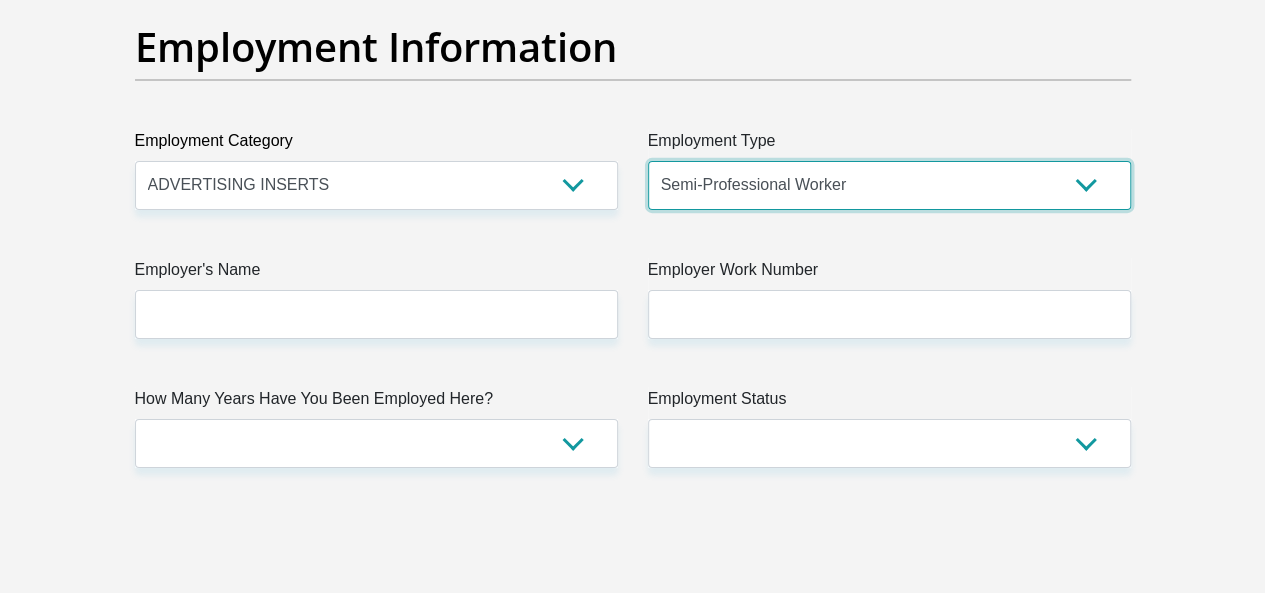 click on "College/Lecturer
Craft Seller
Creative
Driver
Executive
Farmer
Forces - Non Commissioned
Forces - Officer
Hawker
Housewife
Labourer
Licenced Professional
Manager
Miner
Non Licenced Professional
Office Staff/Clerk
Outside Worker
Pensioner
Permanent Teacher
Production/Manufacturing
Sales
Self-Employed
Semi-Professional Worker
Service Industry  Social Worker  Student" at bounding box center (889, 185) 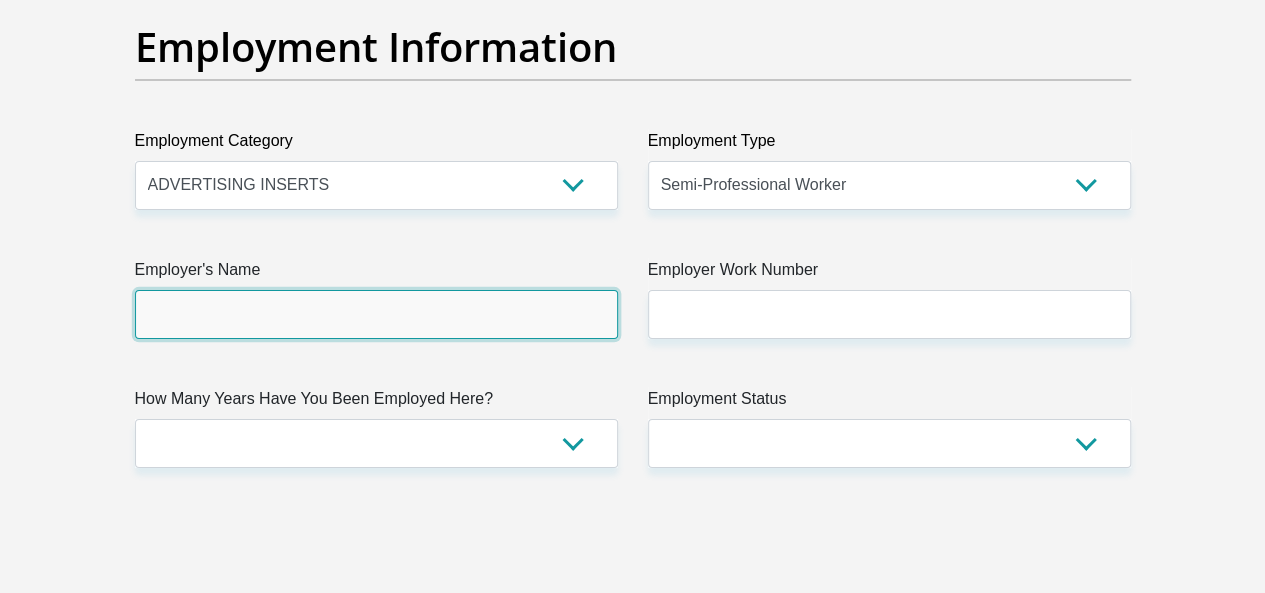 click on "Employer's Name" at bounding box center [376, 314] 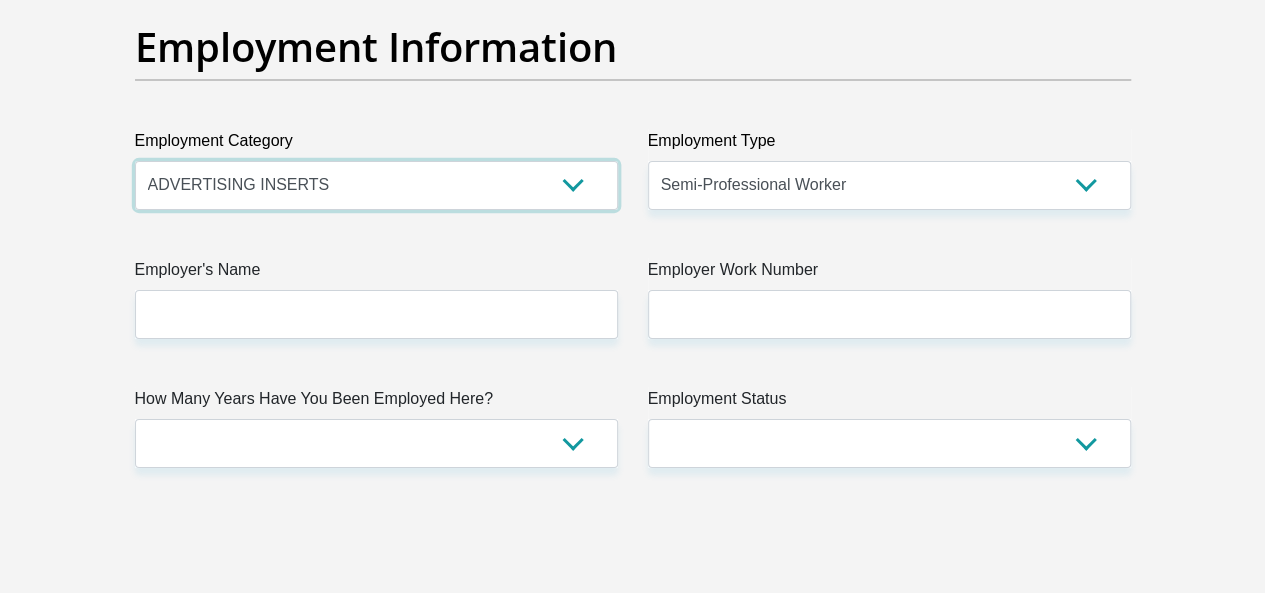 click on "AGRICULTURE
ALCOHOL & TOBACCO
CONSTRUCTION MATERIALS
METALLURGY
EQUIPMENT FOR RENEWABLE ENERGY
SPECIALIZED CONTRACTORS
CAR
GAMING (INCL. INTERNET
OTHER WHOLESALE
UNLICENSED PHARMACEUTICALS
CURRENCY EXCHANGE HOUSES
OTHER FINANCIAL INSTITUTIONS & INSURANCE
REAL ESTATE AGENTS
OIL & GAS
OTHER MATERIALS (E.G. IRON ORE)
PRECIOUS STONES & PRECIOUS METALS
POLITICAL ORGANIZATIONS
RELIGIOUS ORGANIZATIONS(NOT SECTS)
ACTI. HAVING BUSINESS DEAL WITH PUBLIC ADMINISTRATION
LAUNDROMATS" at bounding box center [376, 185] 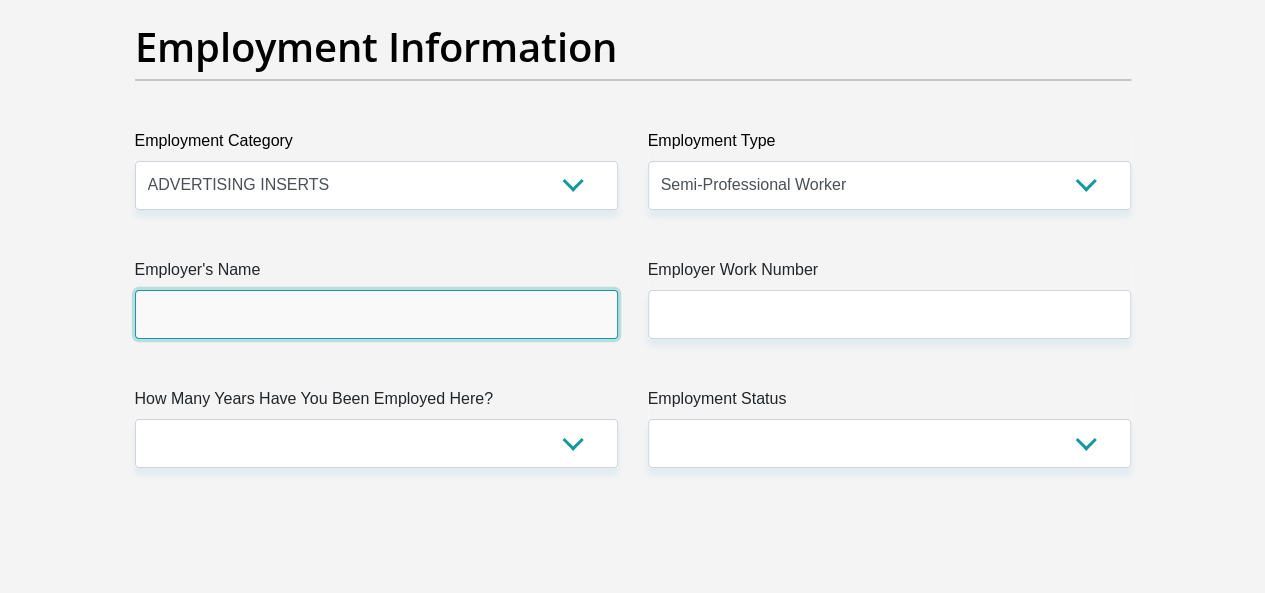 click on "Employer's Name" at bounding box center (376, 314) 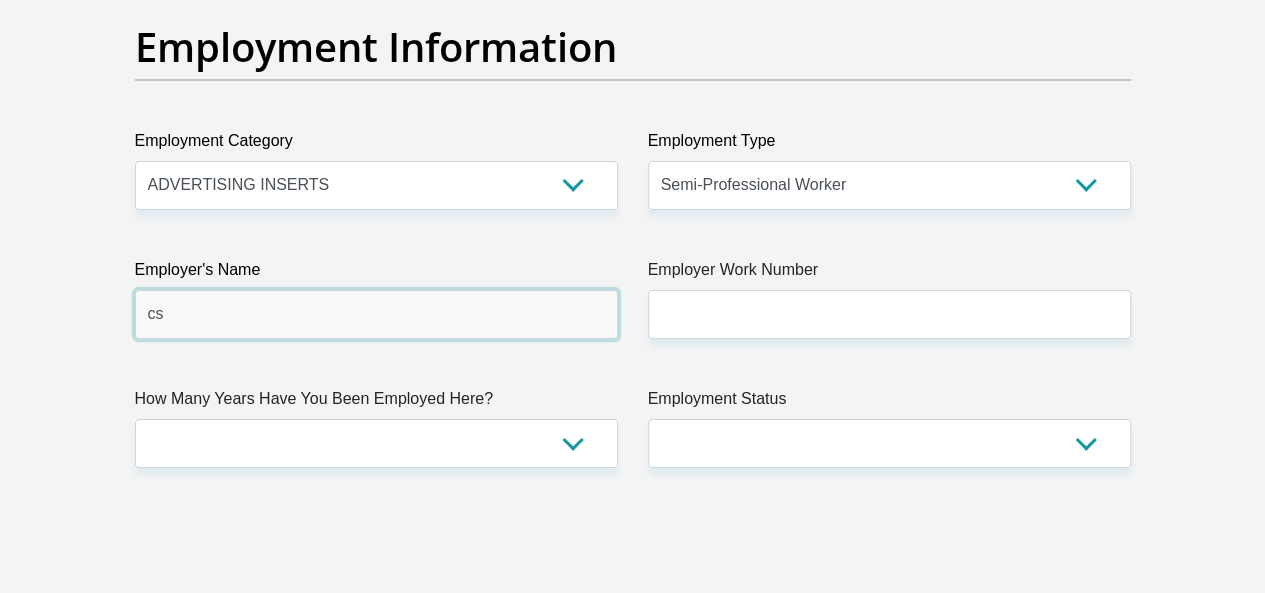 type on "c" 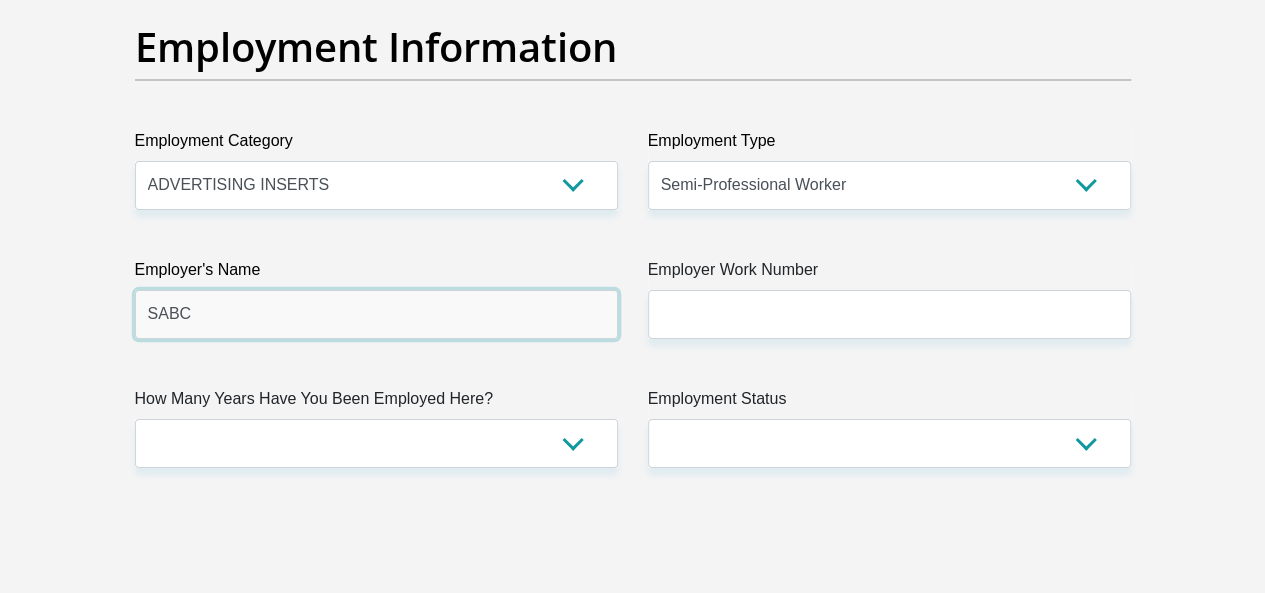 type on "SABC" 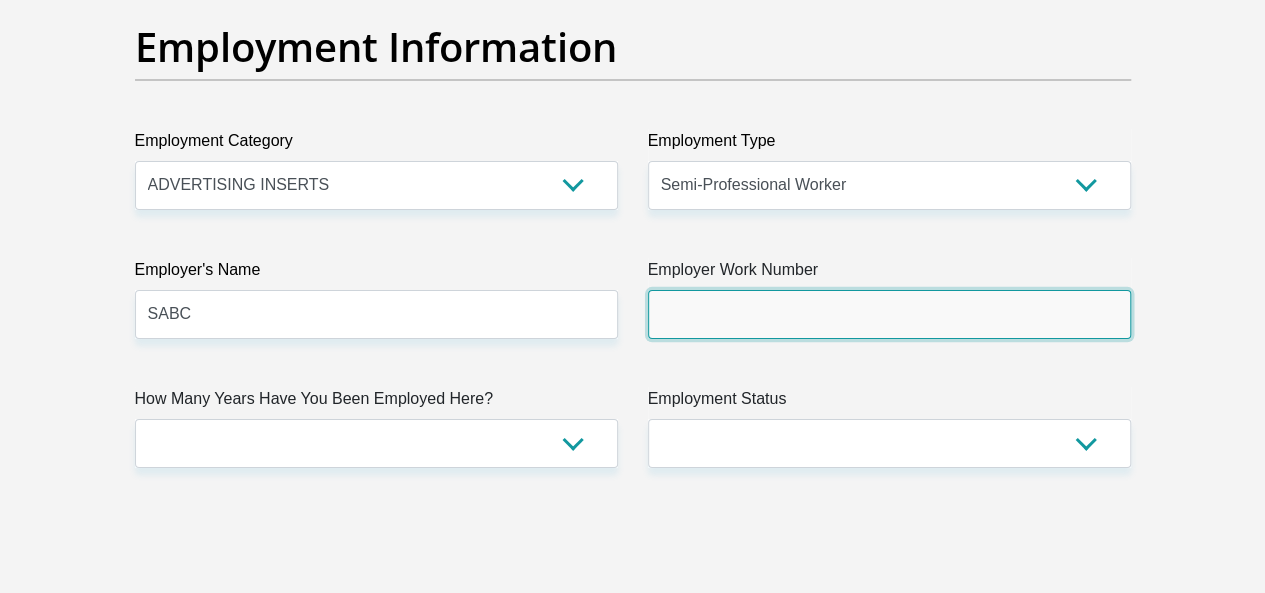 click on "Employer Work Number" at bounding box center [889, 314] 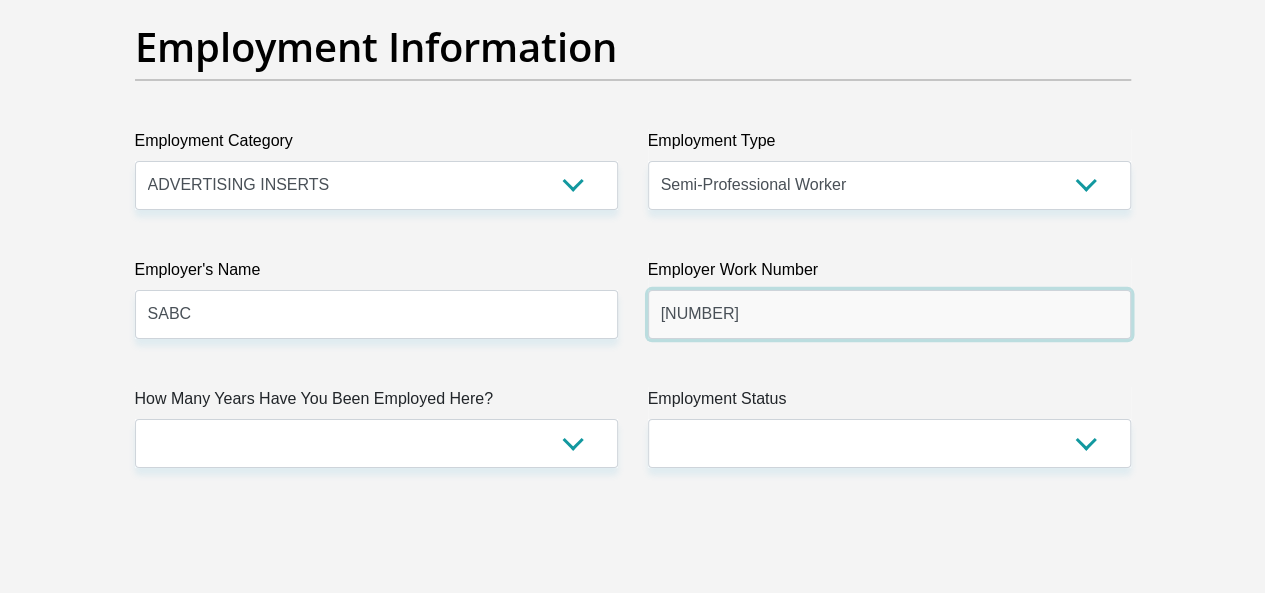 type on "0531100523" 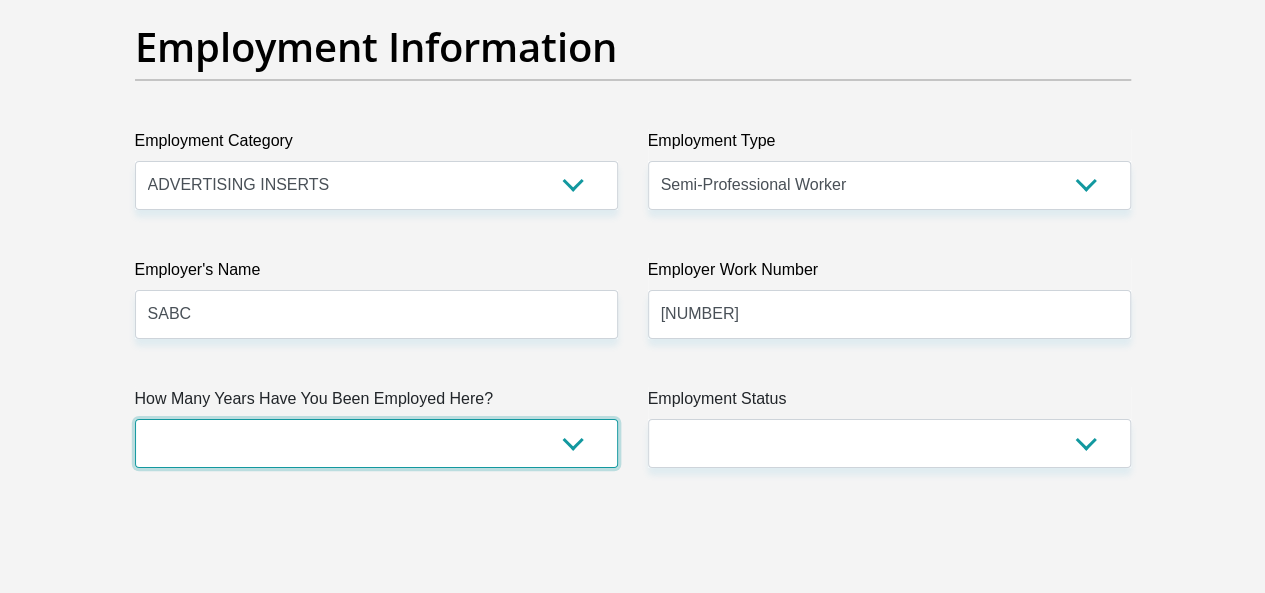 click on "less than 1 year
1-3 years
3-5 years
5+ years" at bounding box center [376, 443] 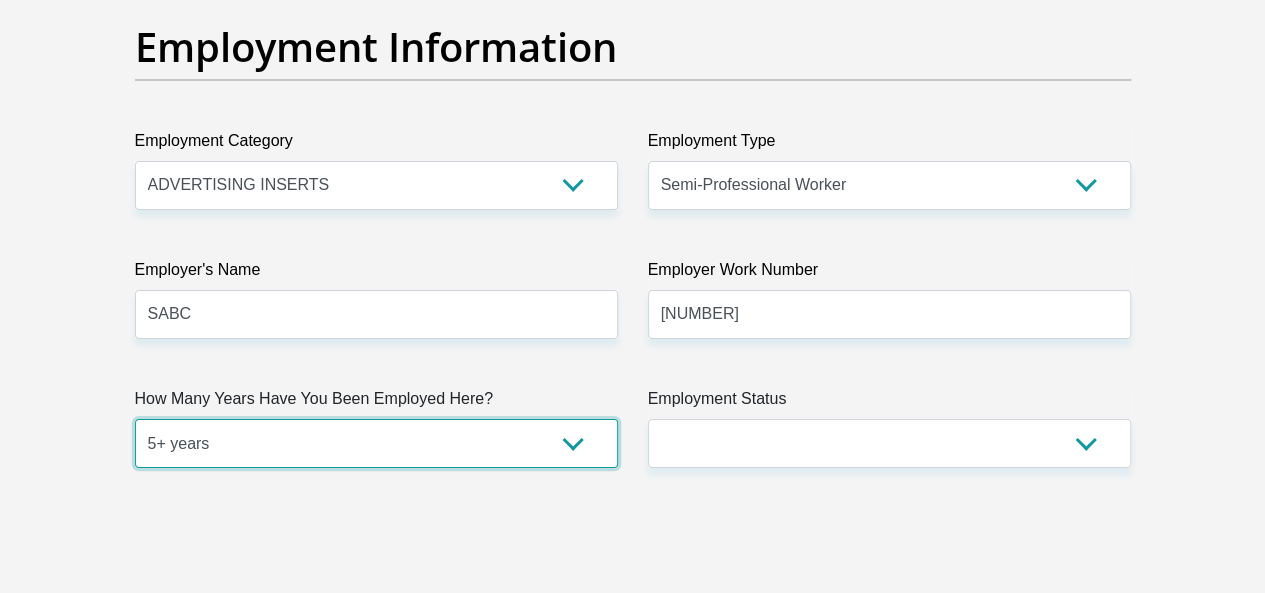 click on "less than 1 year
1-3 years
3-5 years
5+ years" at bounding box center [376, 443] 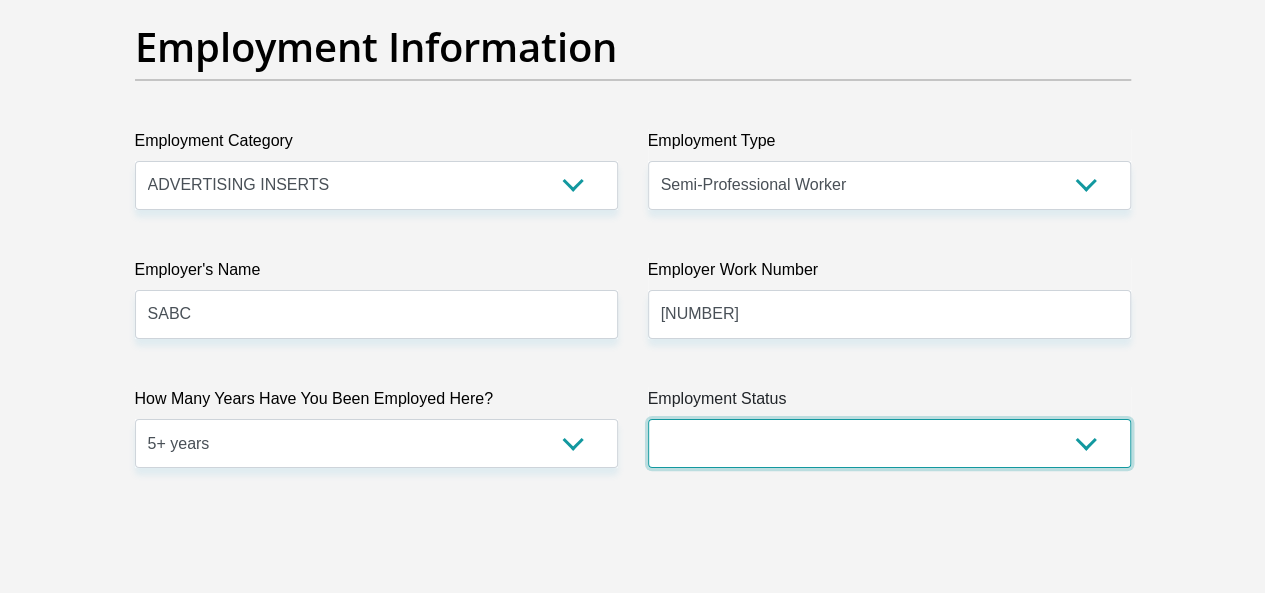 click on "Permanent/Full-time
Part-time/Casual
Contract Worker
Self-Employed
Housewife
Retired
Student
Medically Boarded
Disability
Unemployed" at bounding box center (889, 443) 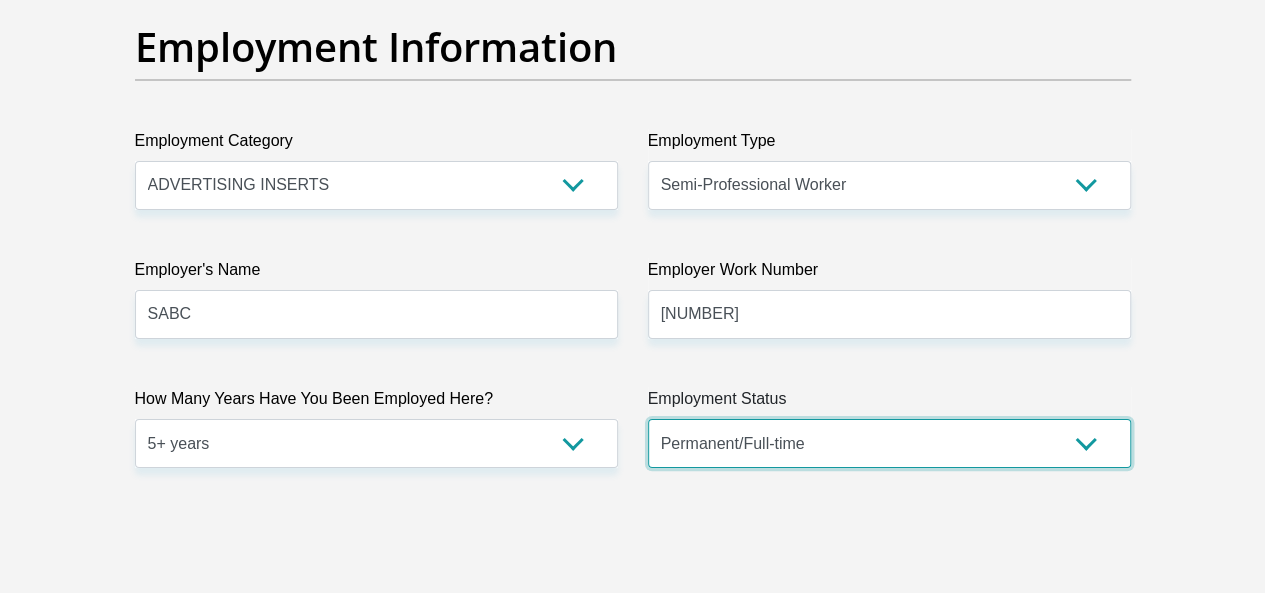 click on "Permanent/Full-time
Part-time/Casual
Contract Worker
Self-Employed
Housewife
Retired
Student
Medically Boarded
Disability
Unemployed" at bounding box center [889, 443] 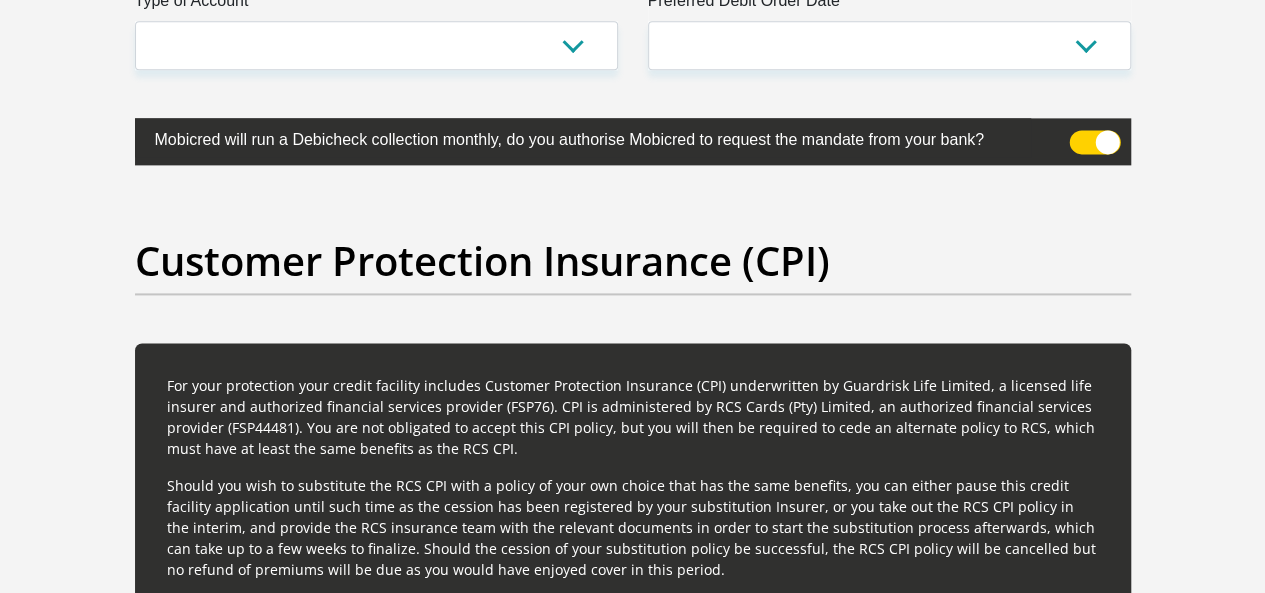 scroll, scrollTop: 5600, scrollLeft: 0, axis: vertical 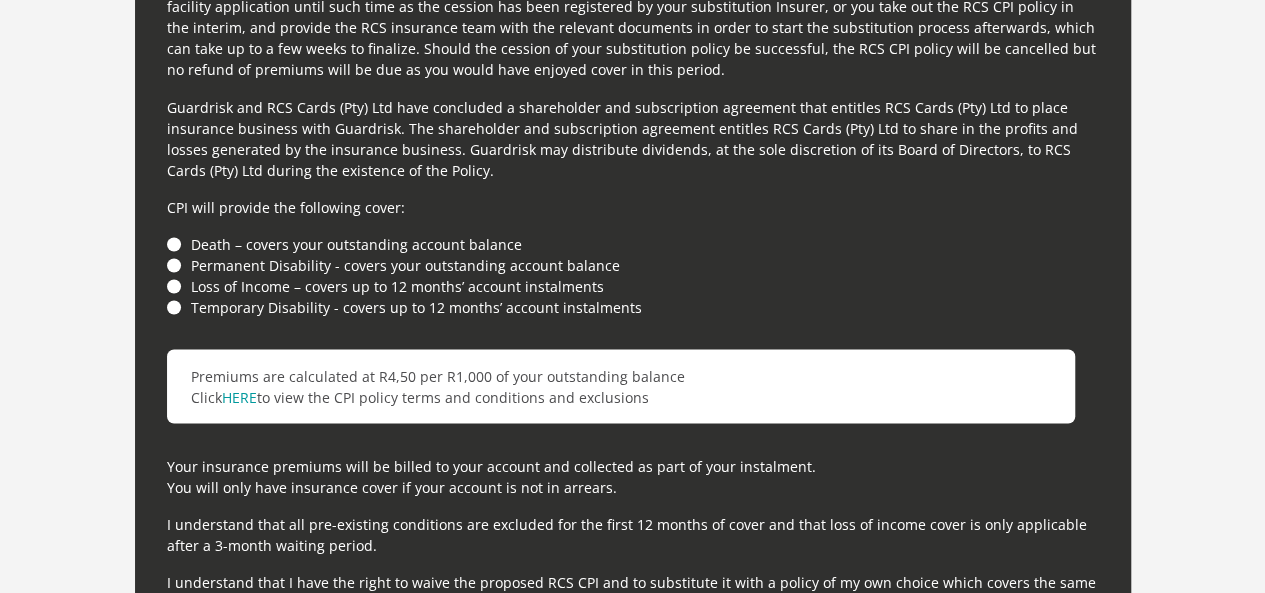 click on "Death – covers your outstanding account balance" at bounding box center (633, 243) 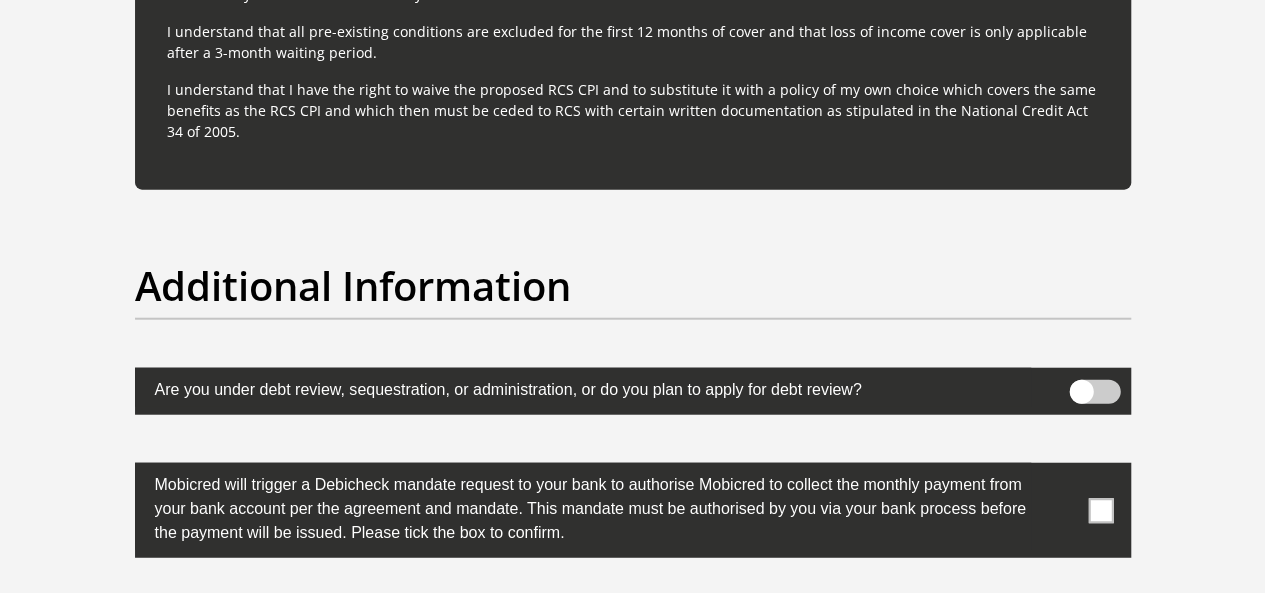 scroll, scrollTop: 6100, scrollLeft: 0, axis: vertical 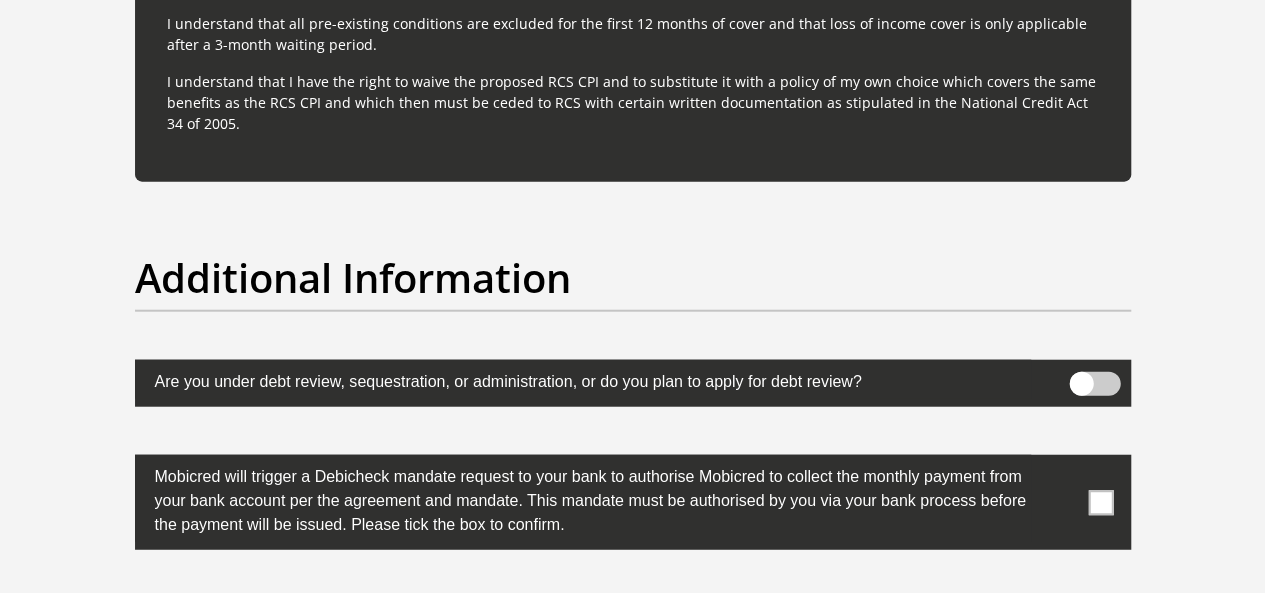 click at bounding box center [1100, 502] 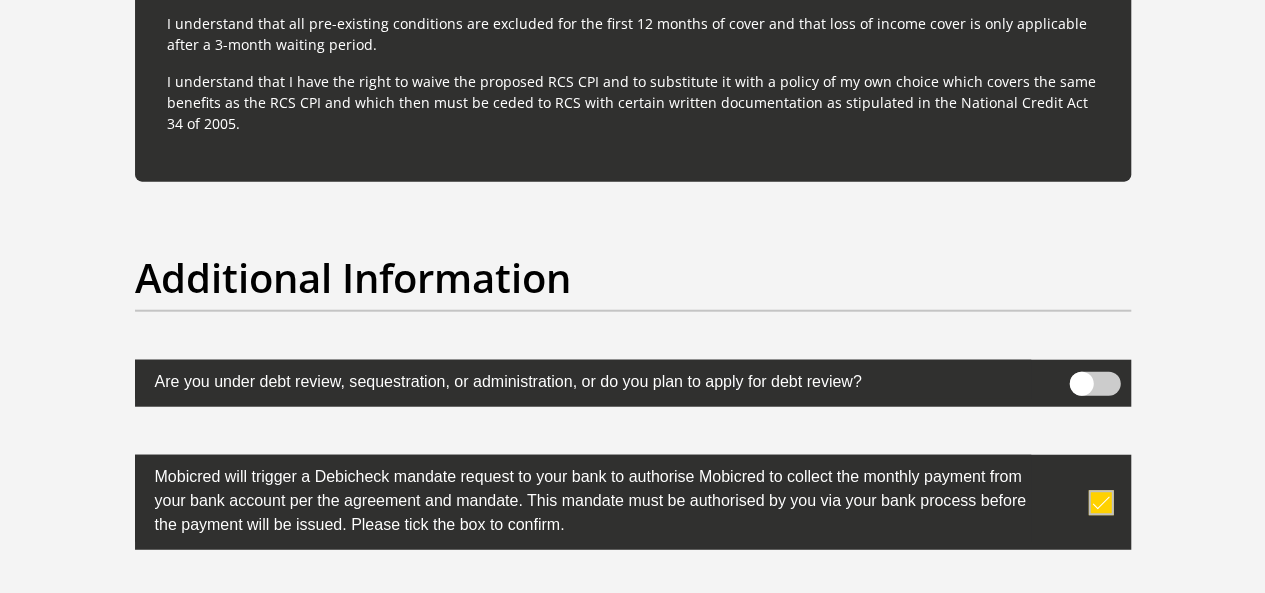 click at bounding box center (1100, 502) 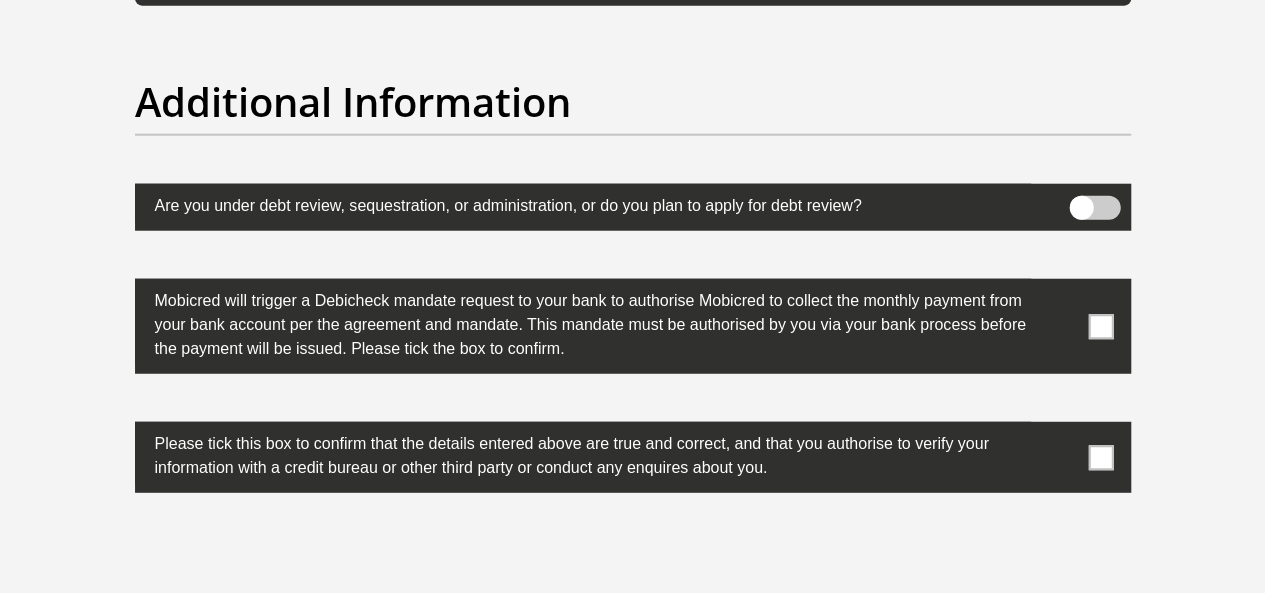 scroll, scrollTop: 6300, scrollLeft: 0, axis: vertical 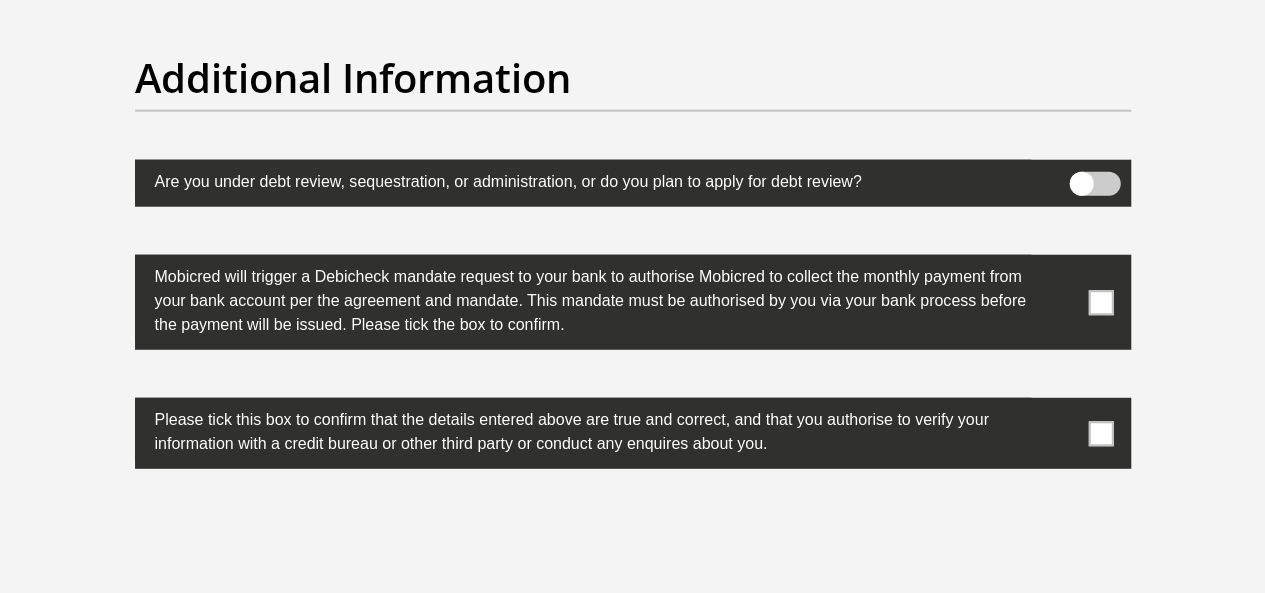 click at bounding box center [1100, 433] 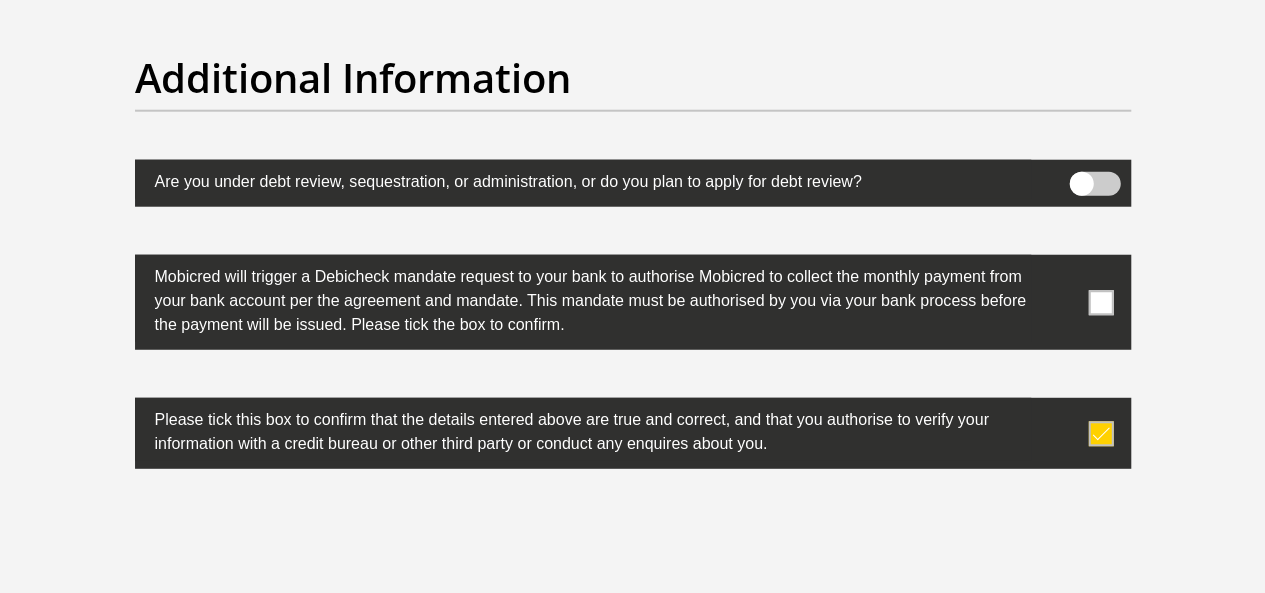 click at bounding box center [1100, 302] 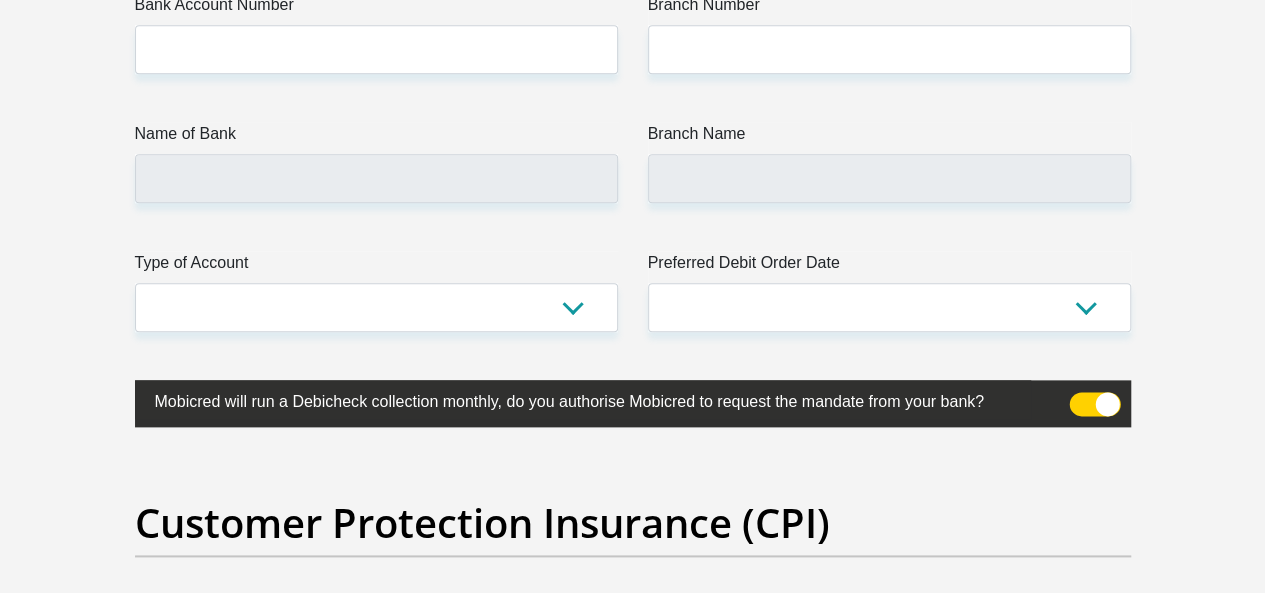 scroll, scrollTop: 4700, scrollLeft: 0, axis: vertical 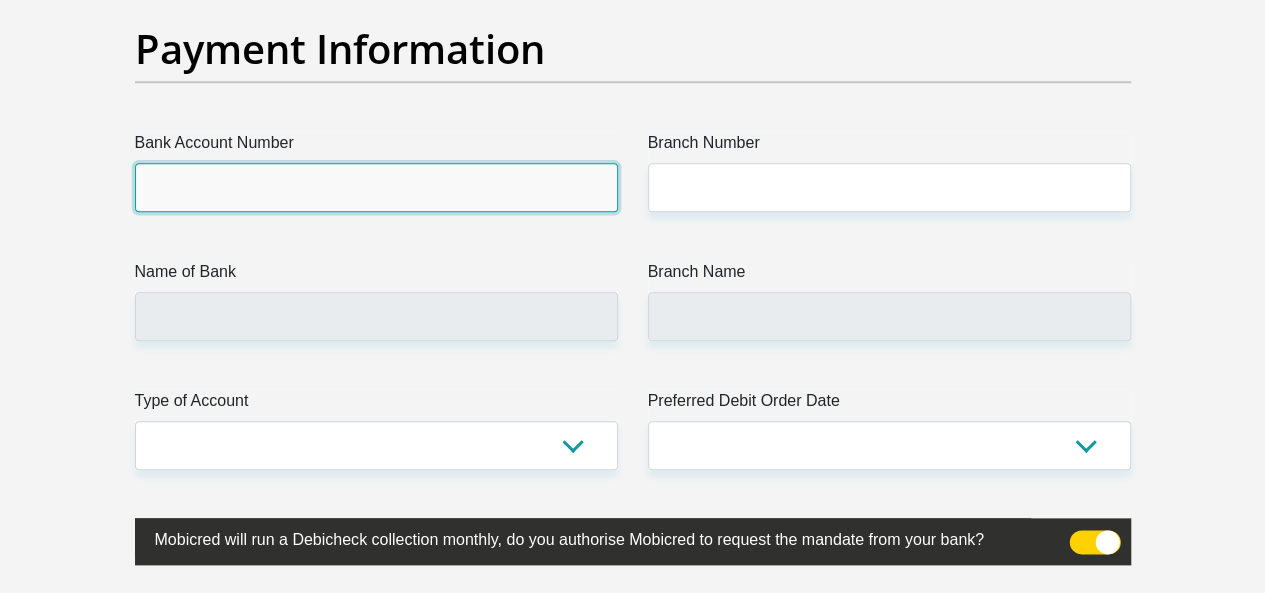 click on "Bank Account Number" at bounding box center (376, 187) 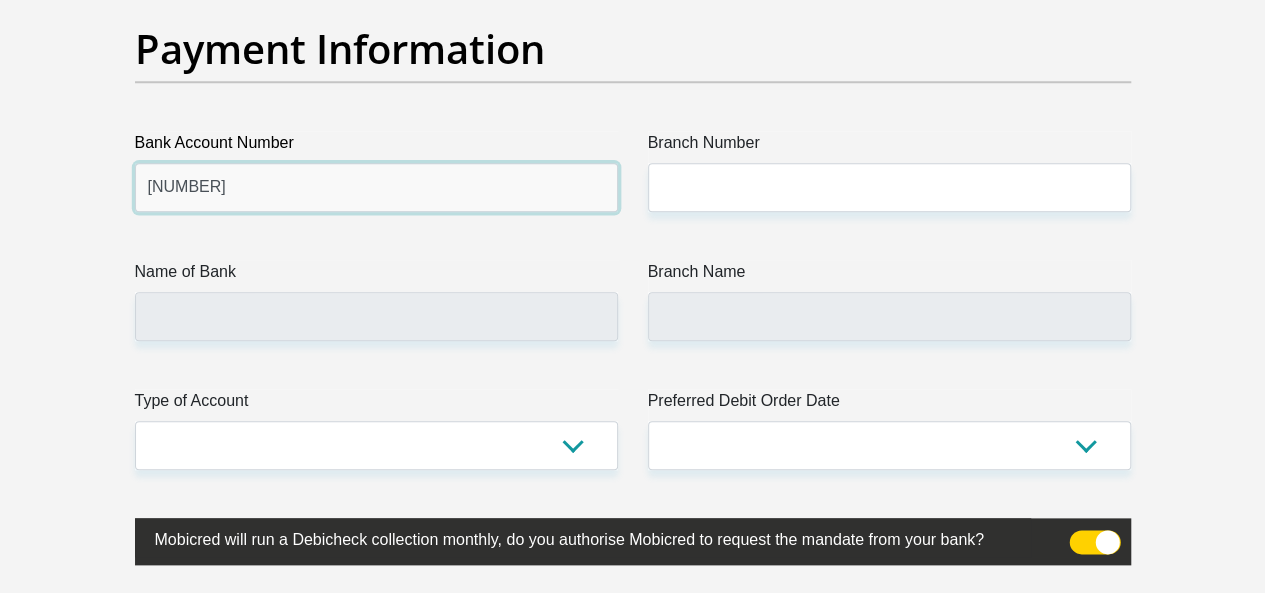 type on "1155386106" 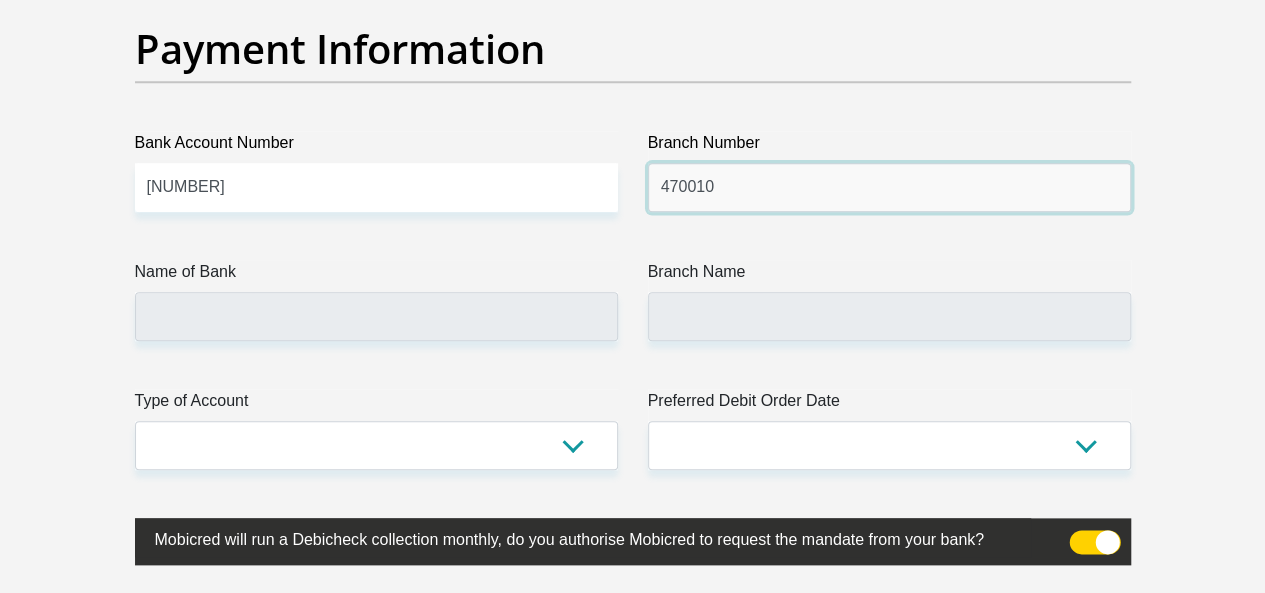 type on "470010" 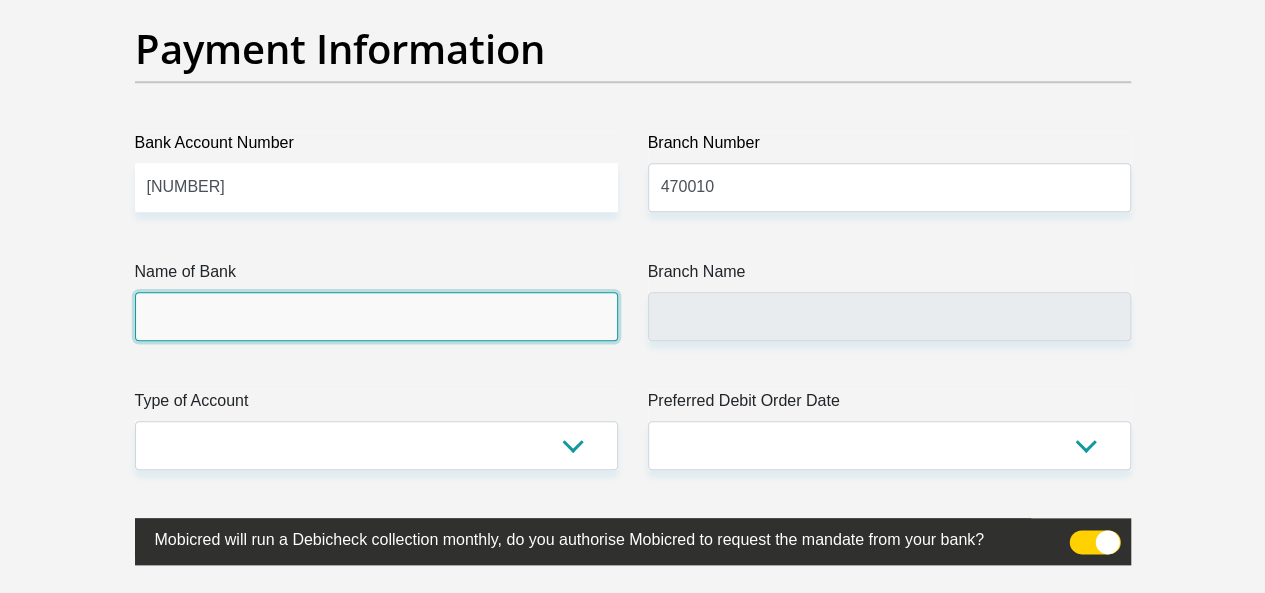 click on "Name of Bank" at bounding box center (376, 316) 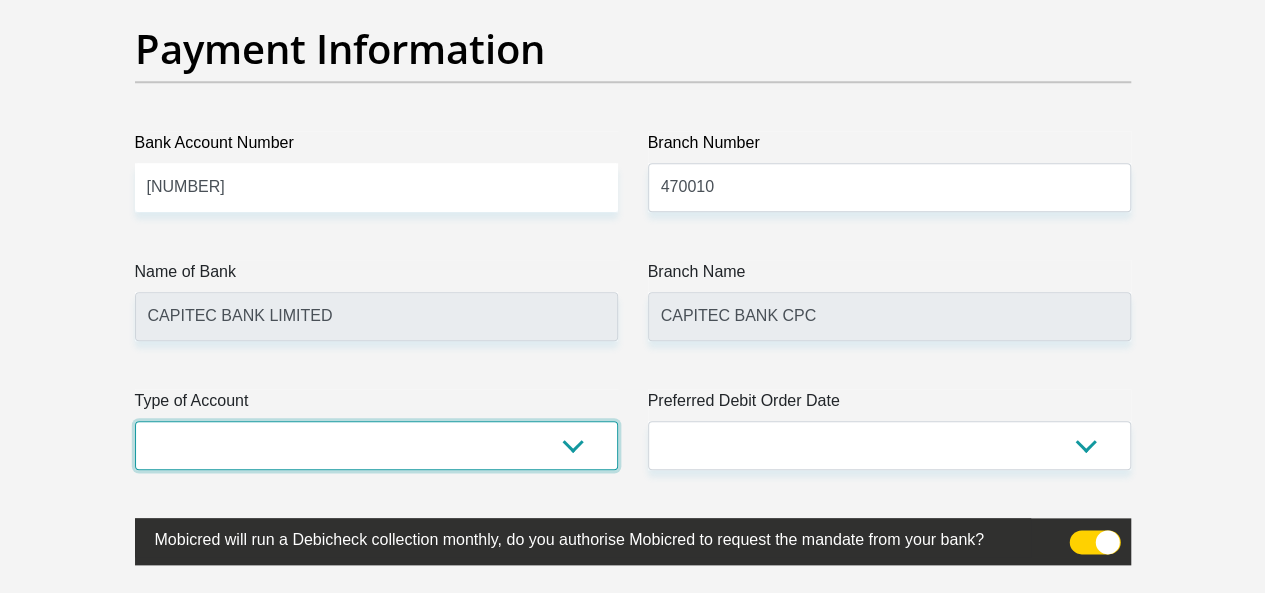click on "Cheque
Savings" at bounding box center (376, 445) 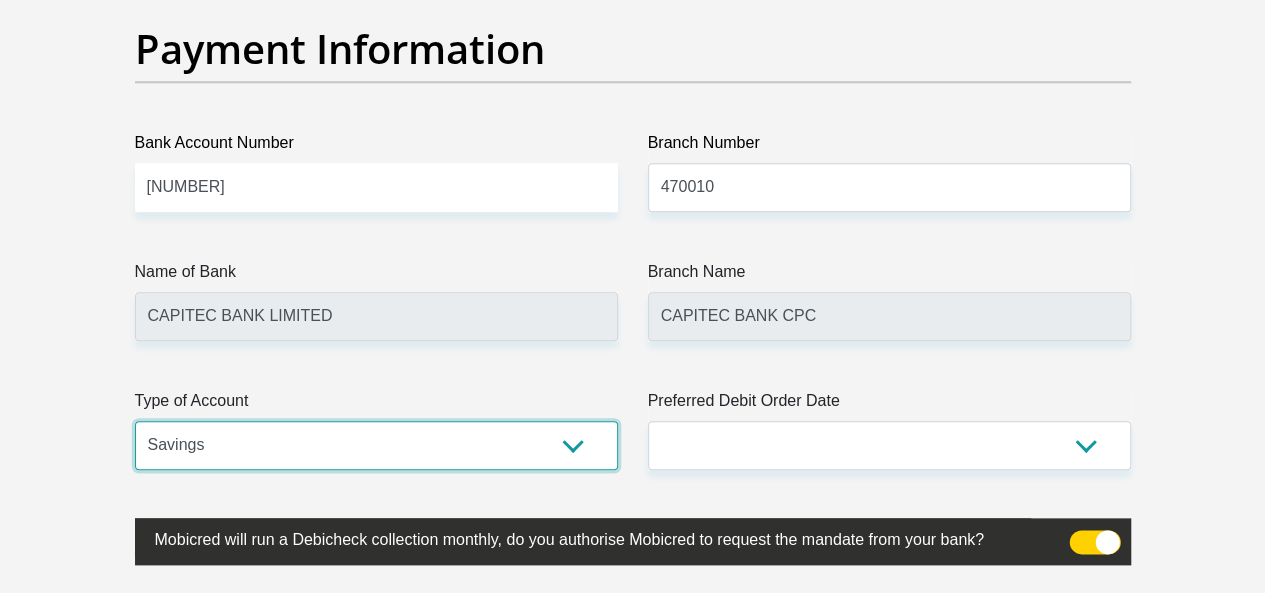 click on "Cheque
Savings" at bounding box center [376, 445] 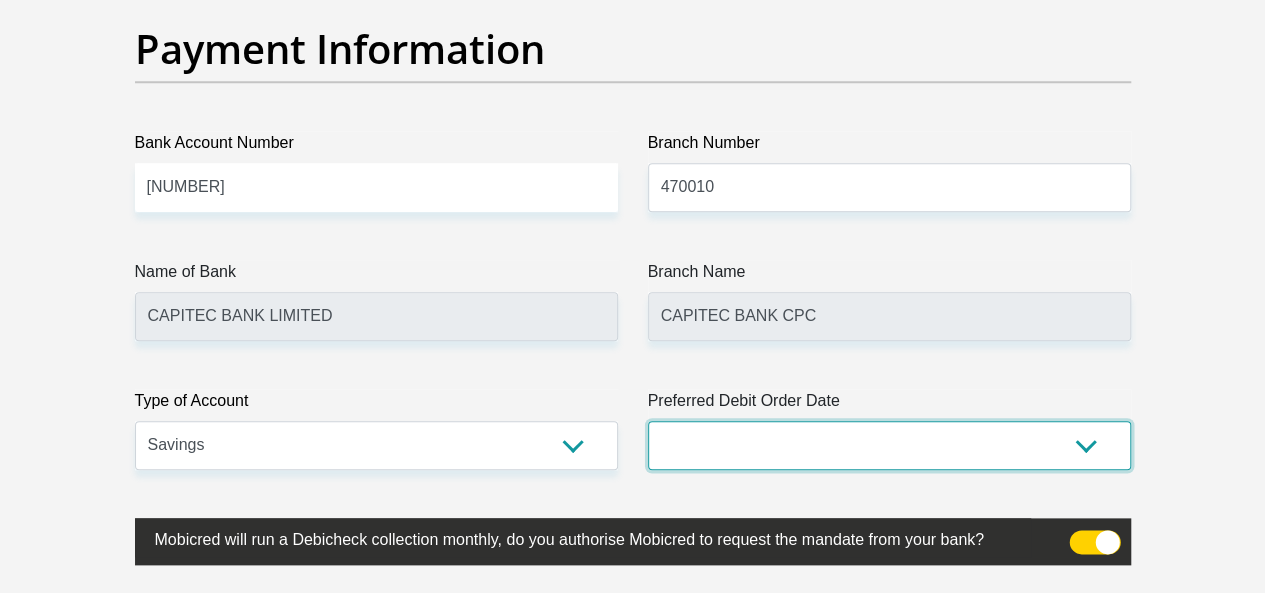click on "1st
2nd
3rd
4th
5th
7th
18th
19th
20th
21st
22nd
23rd
24th
25th
26th
27th
28th
29th
30th" at bounding box center (889, 445) 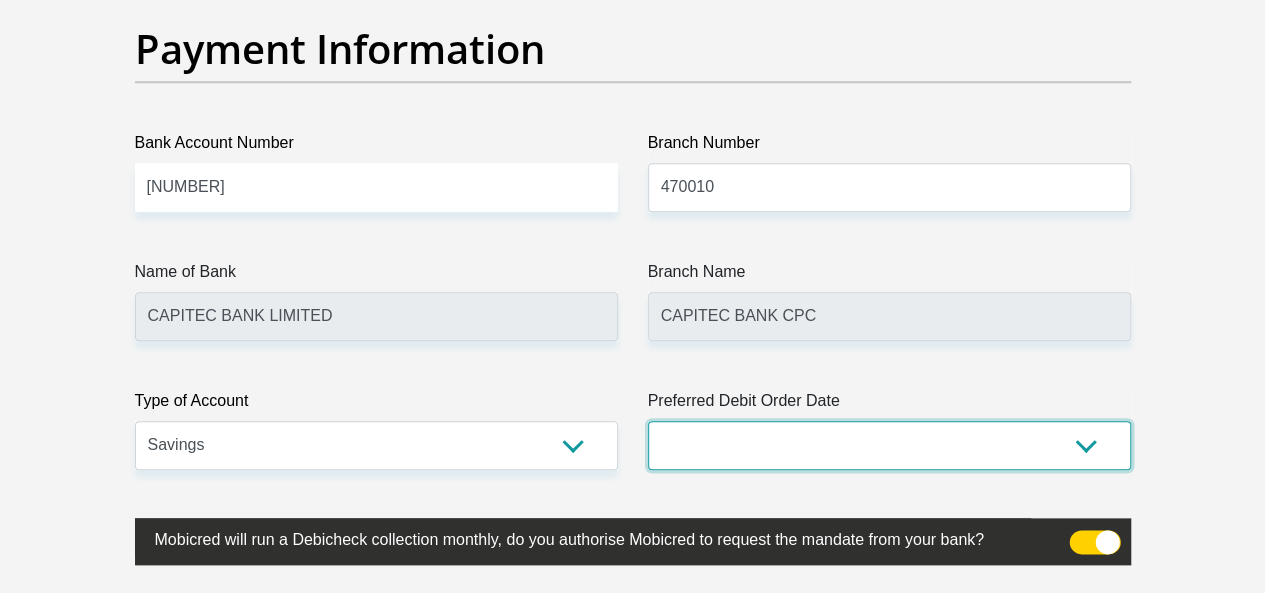select on "26" 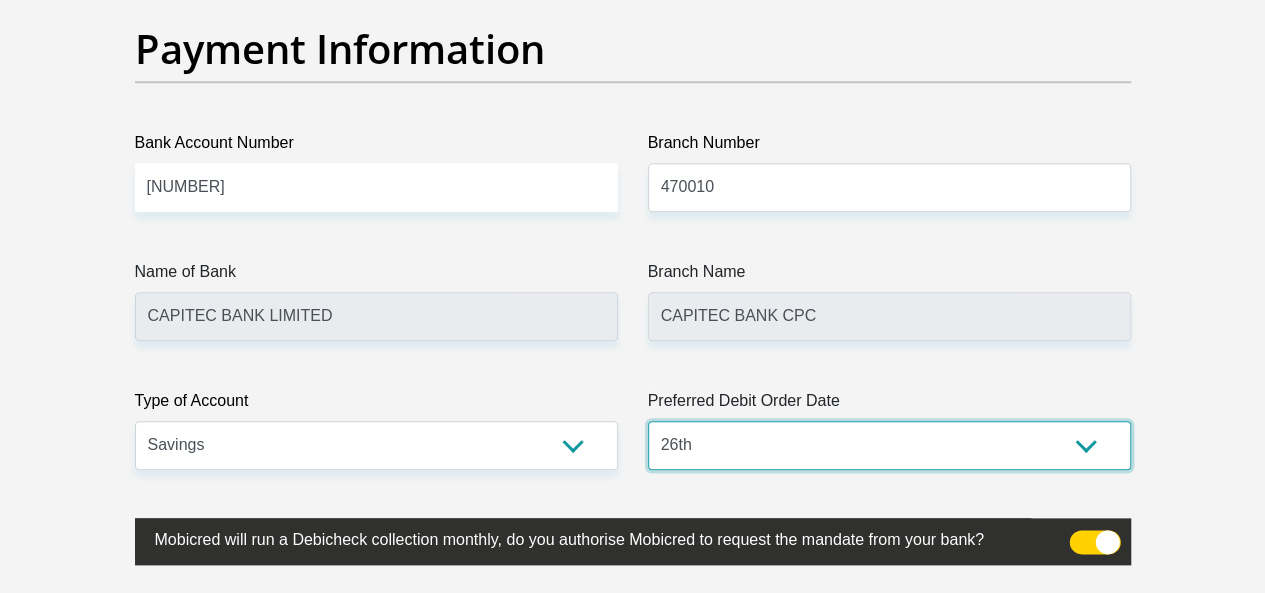 click on "1st
2nd
3rd
4th
5th
7th
18th
19th
20th
21st
22nd
23rd
24th
25th
26th
27th
28th
29th
30th" at bounding box center (889, 445) 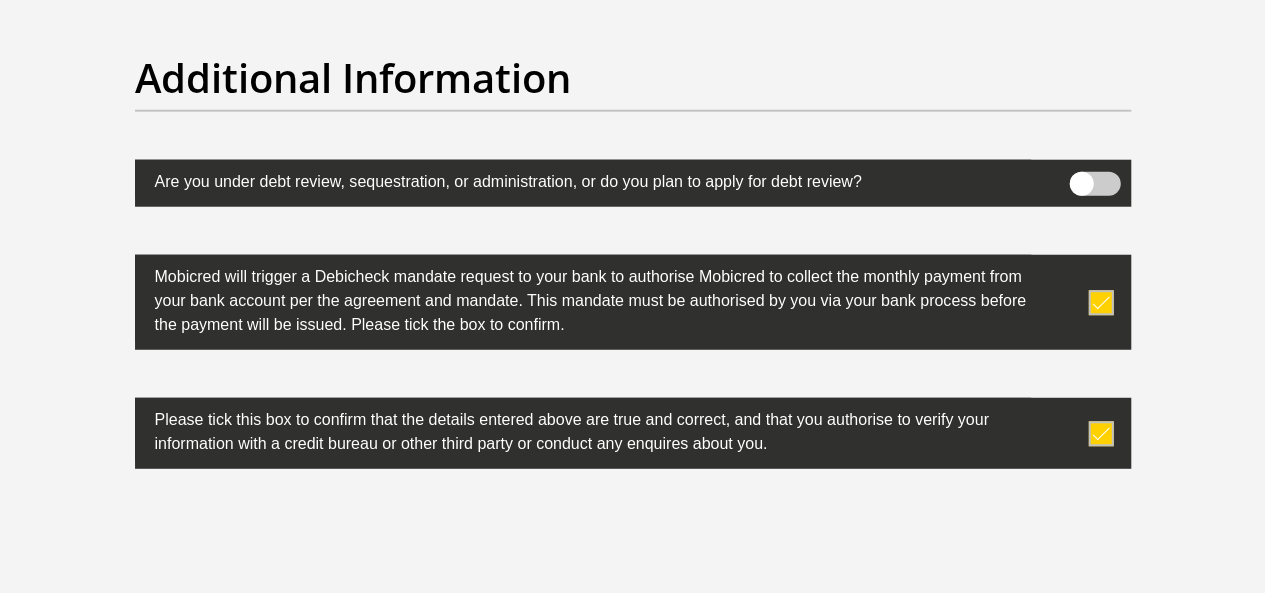 scroll, scrollTop: 6575, scrollLeft: 0, axis: vertical 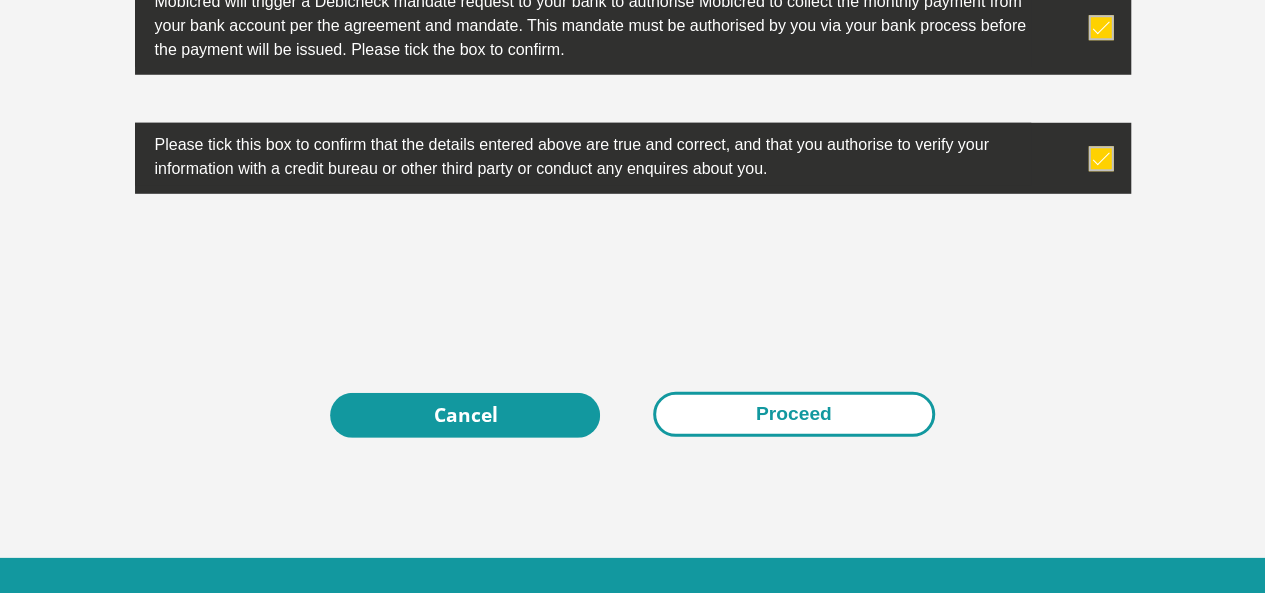 click on "Proceed" at bounding box center (794, 414) 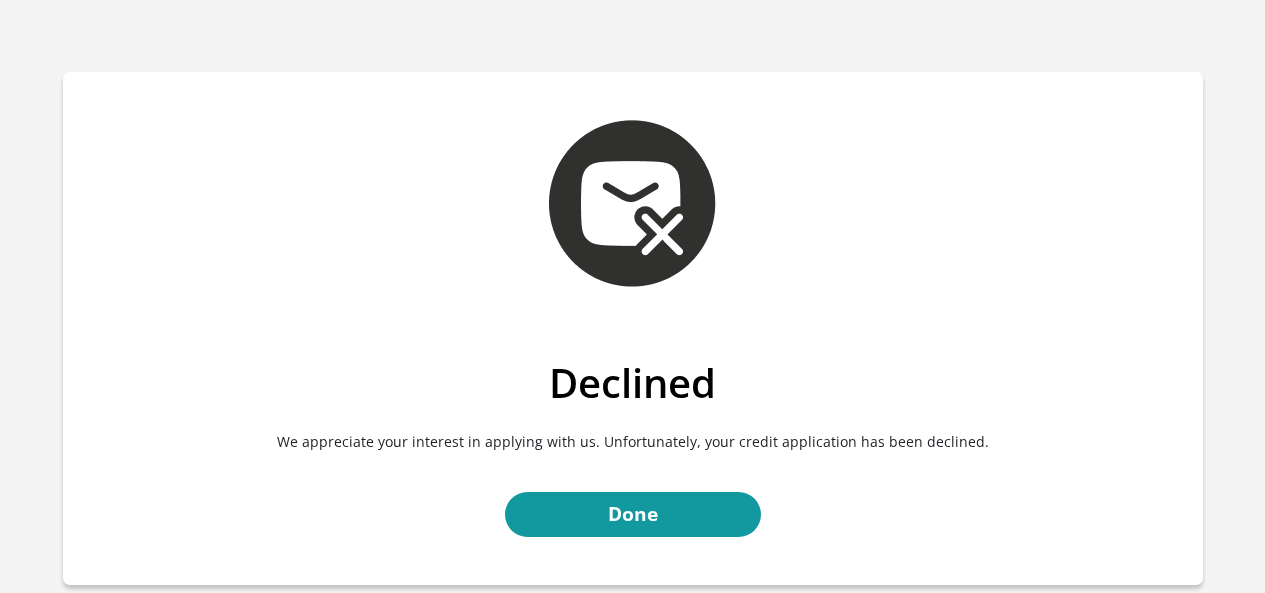 scroll, scrollTop: 0, scrollLeft: 0, axis: both 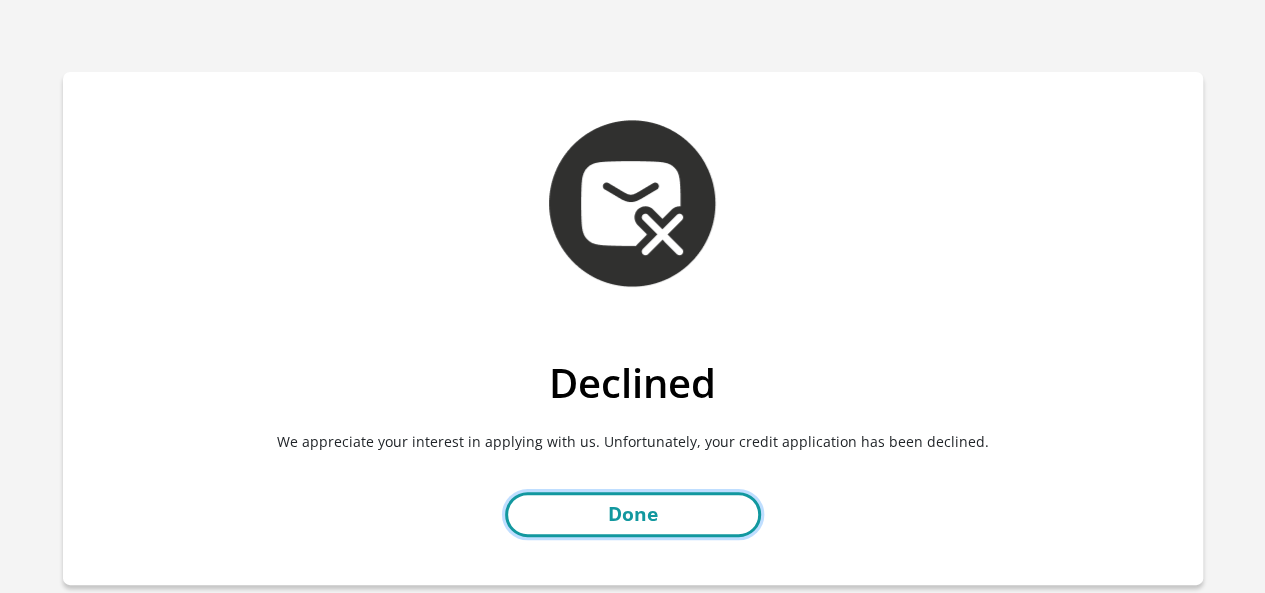 click on "Done" at bounding box center [633, 514] 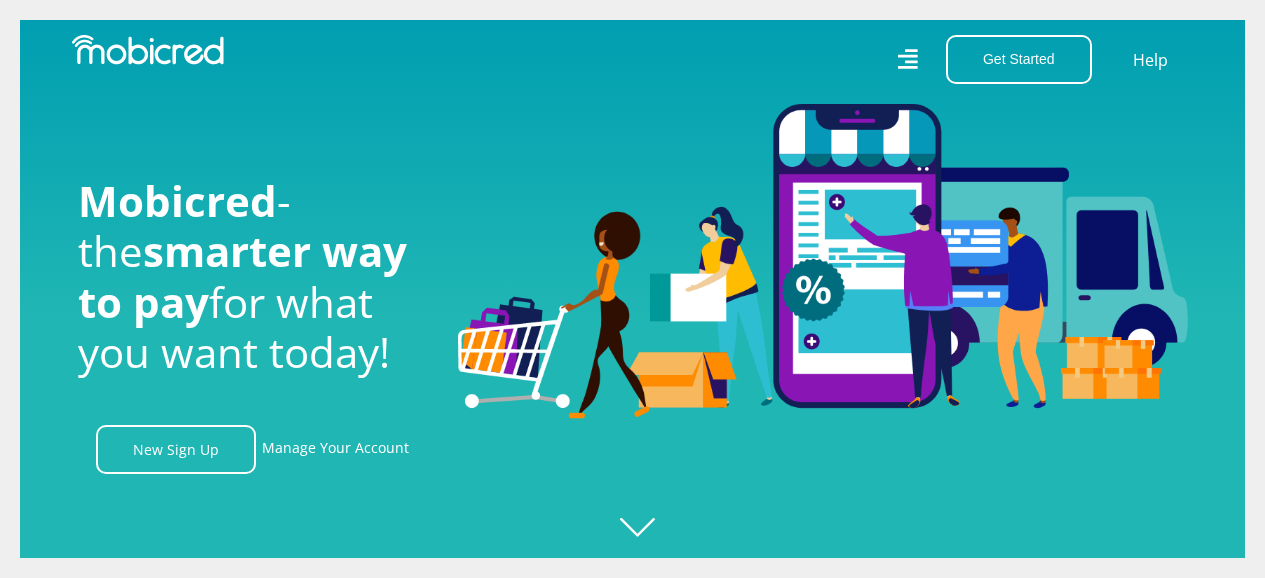 scroll, scrollTop: 0, scrollLeft: 0, axis: both 